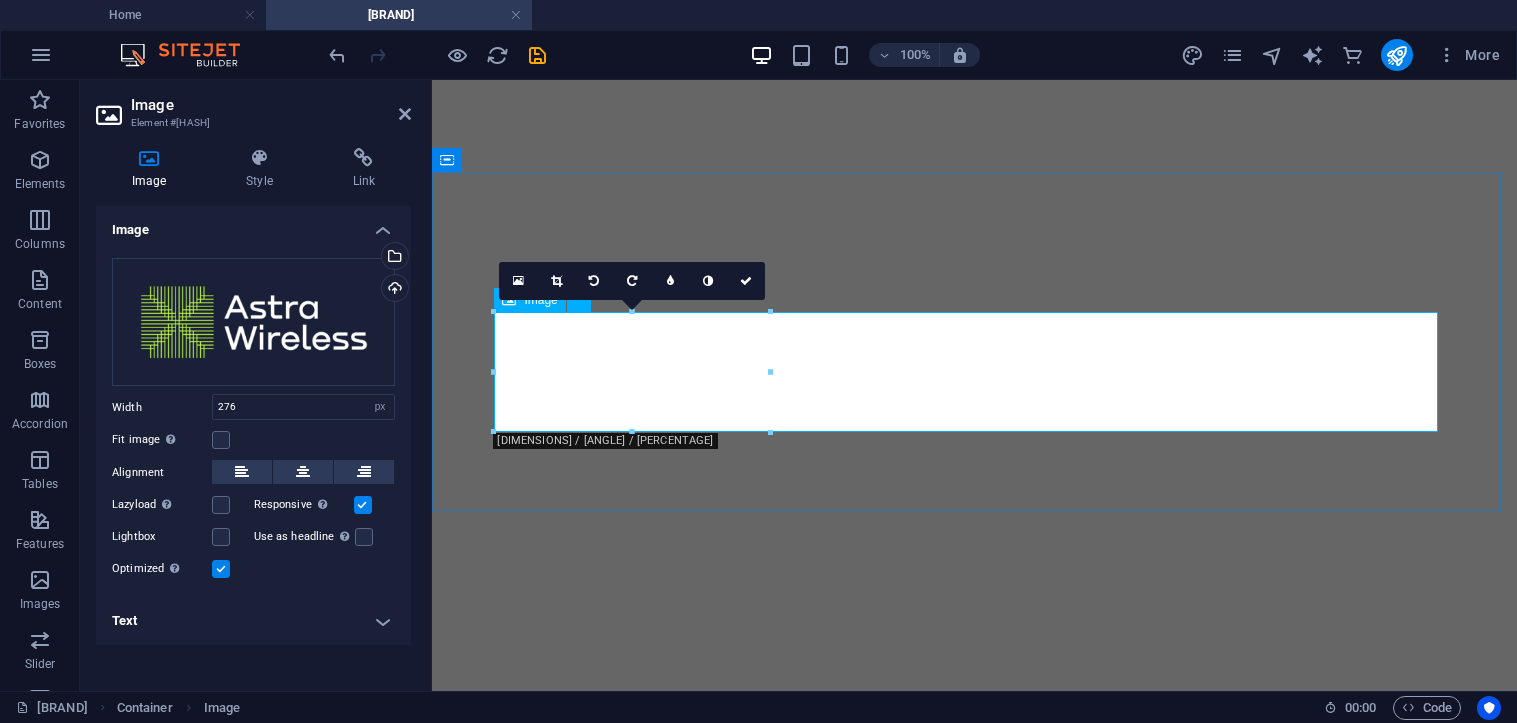 select on "px" 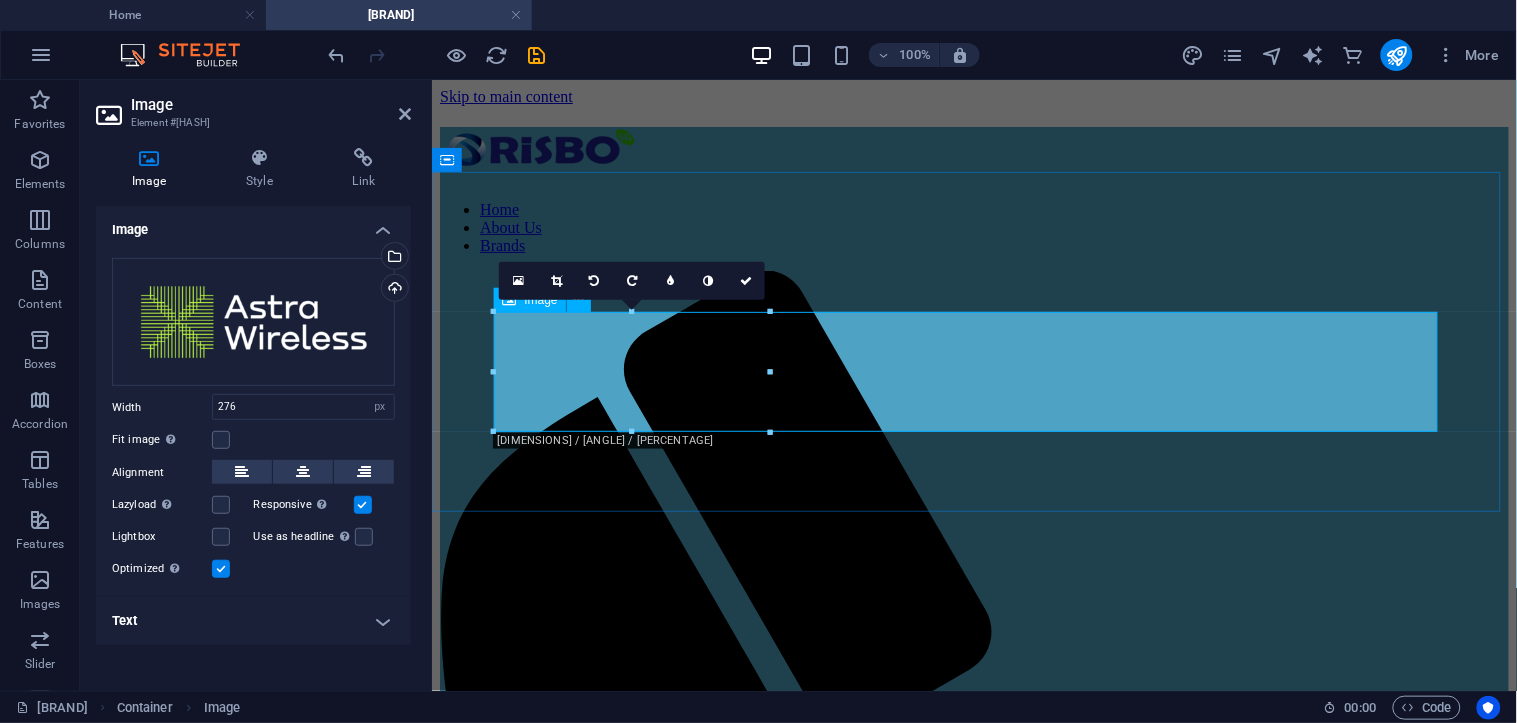 scroll, scrollTop: 0, scrollLeft: 0, axis: both 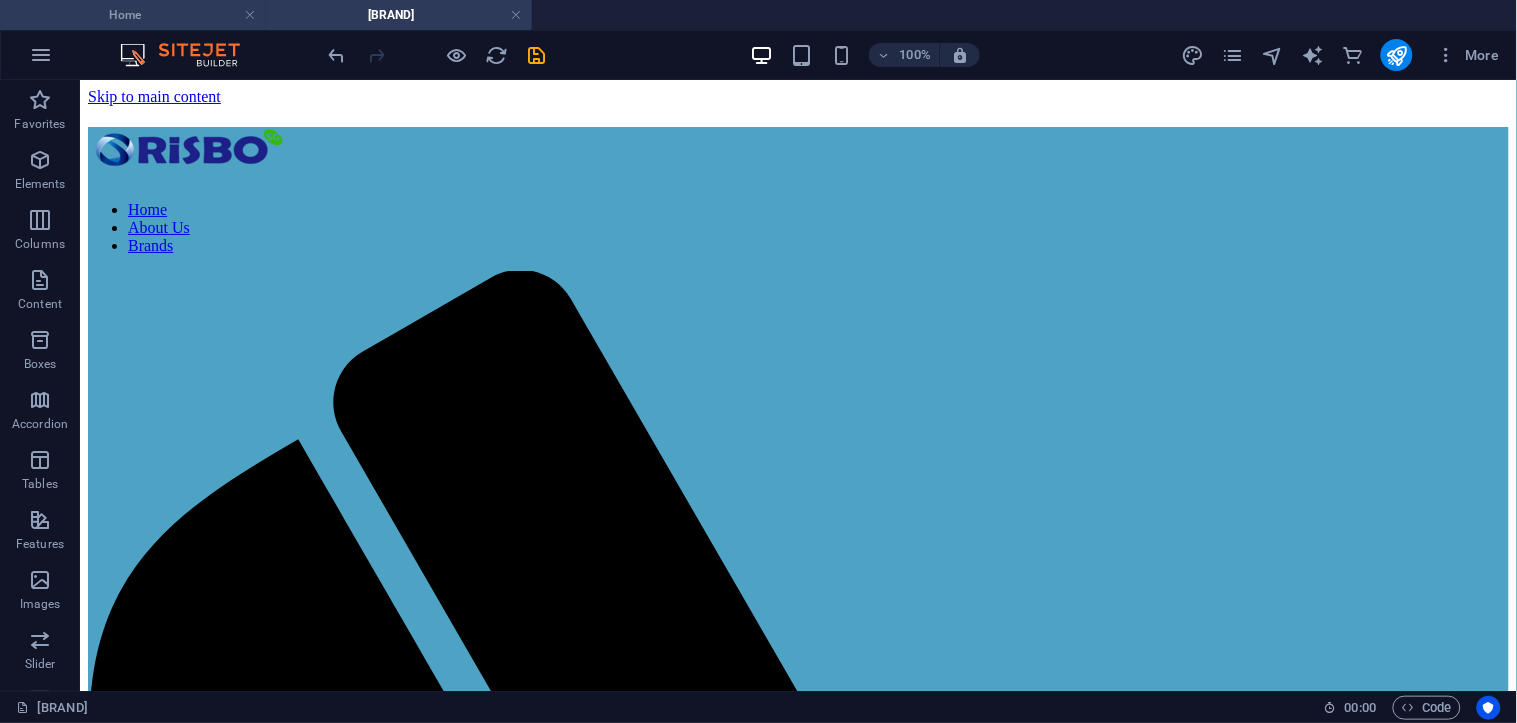 click on "Home" at bounding box center [133, 15] 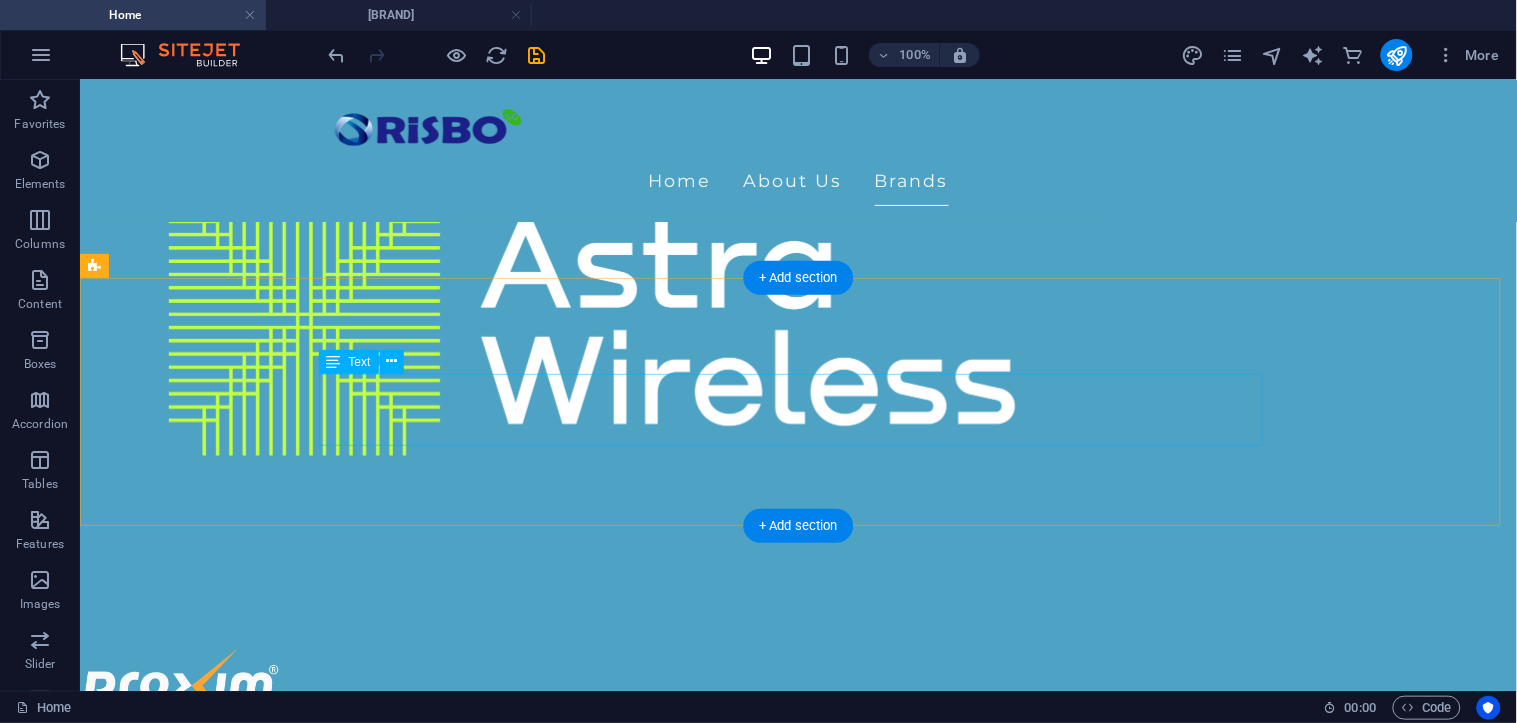 scroll, scrollTop: 1111, scrollLeft: 0, axis: vertical 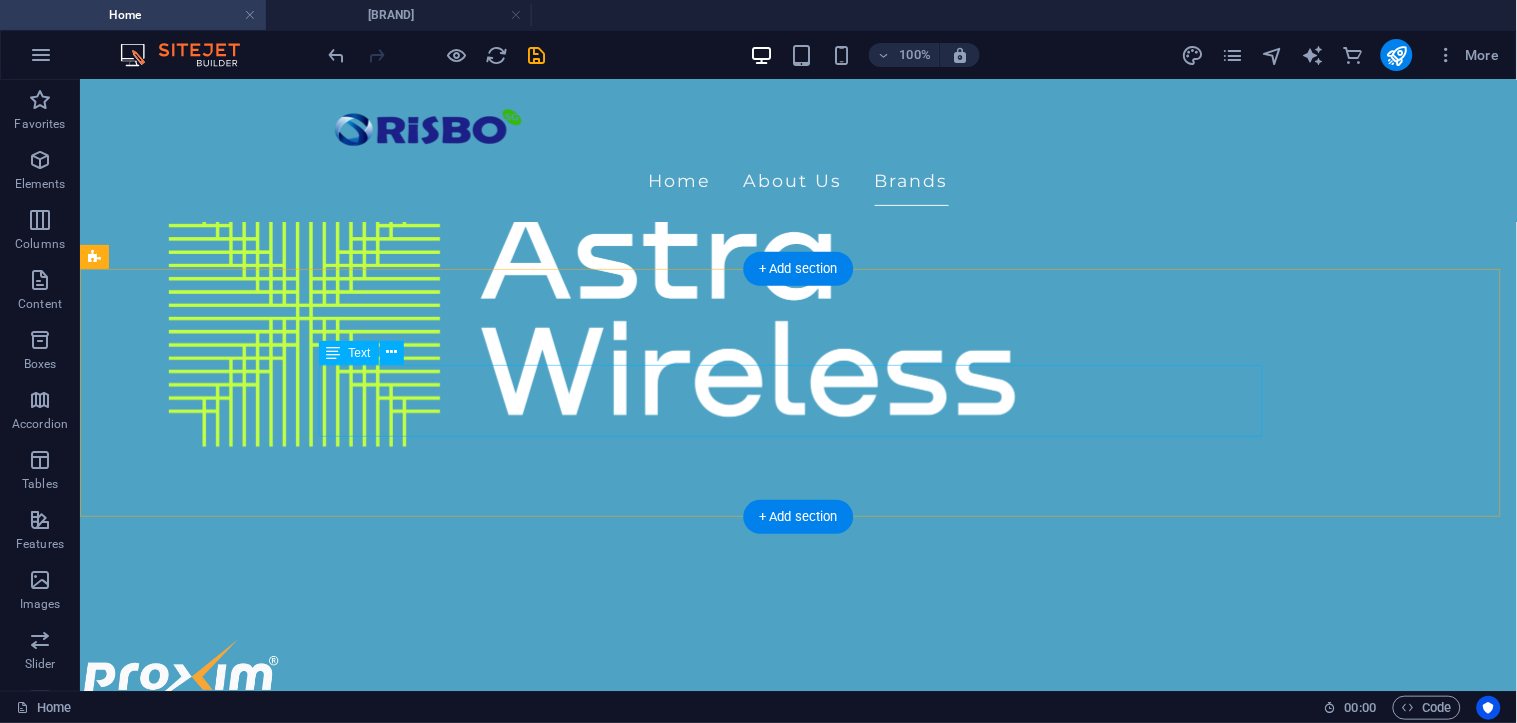 click on "[BRAND] [CITY] Excellent Service, Trusted Partner." at bounding box center [798, 2027] 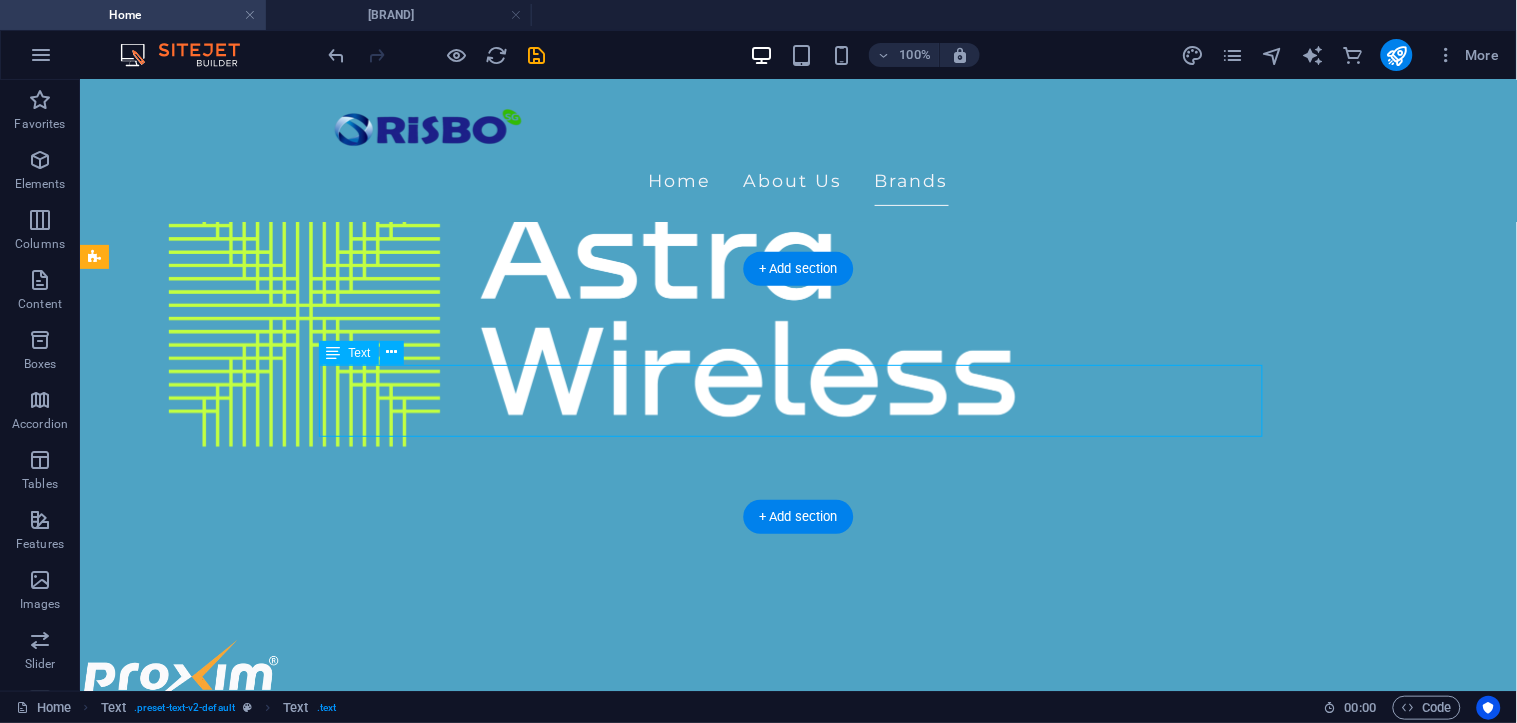 click on "[BRAND] [CITY] Excellent Service, Trusted Partner." at bounding box center [798, 2027] 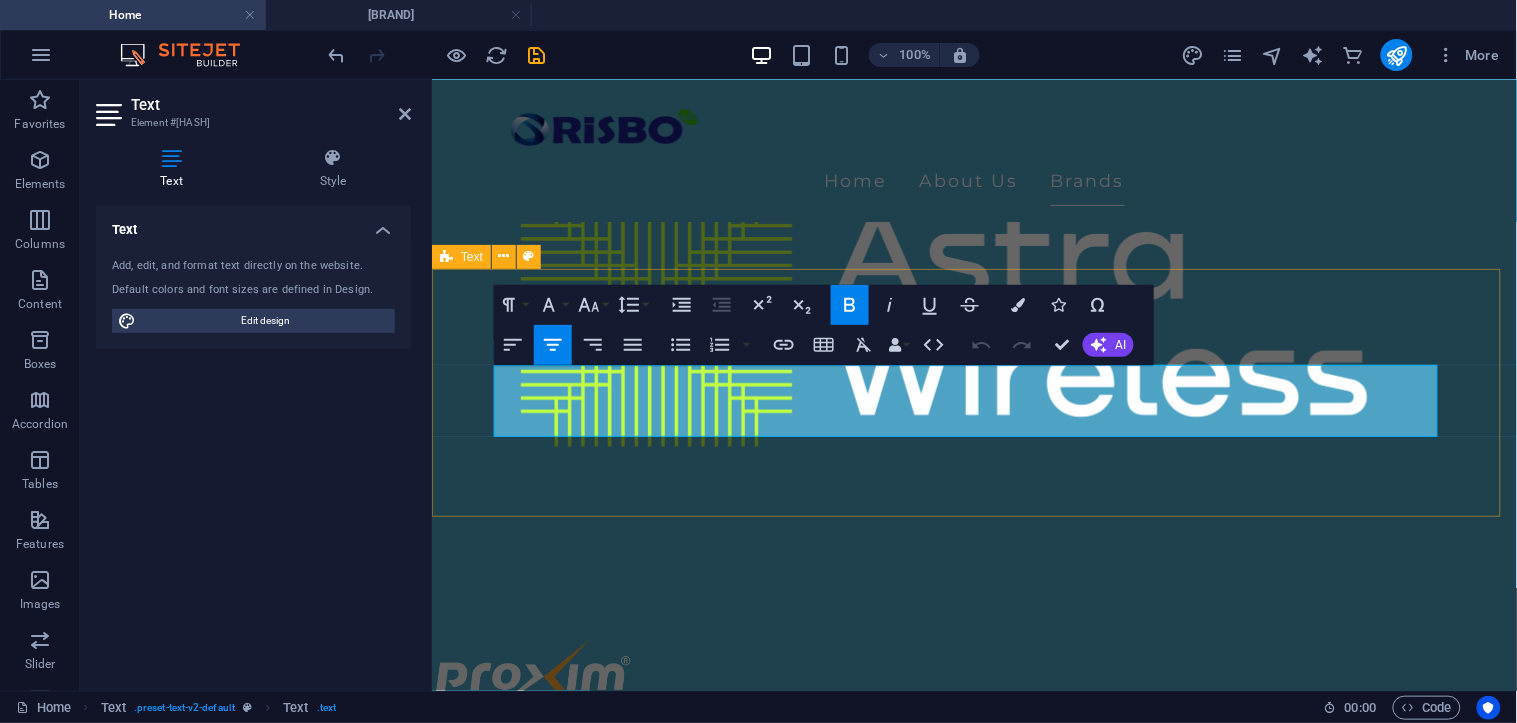 click on "[BRAND] [CITY] Excellent Service, Trusted Partner." at bounding box center (973, 1876) 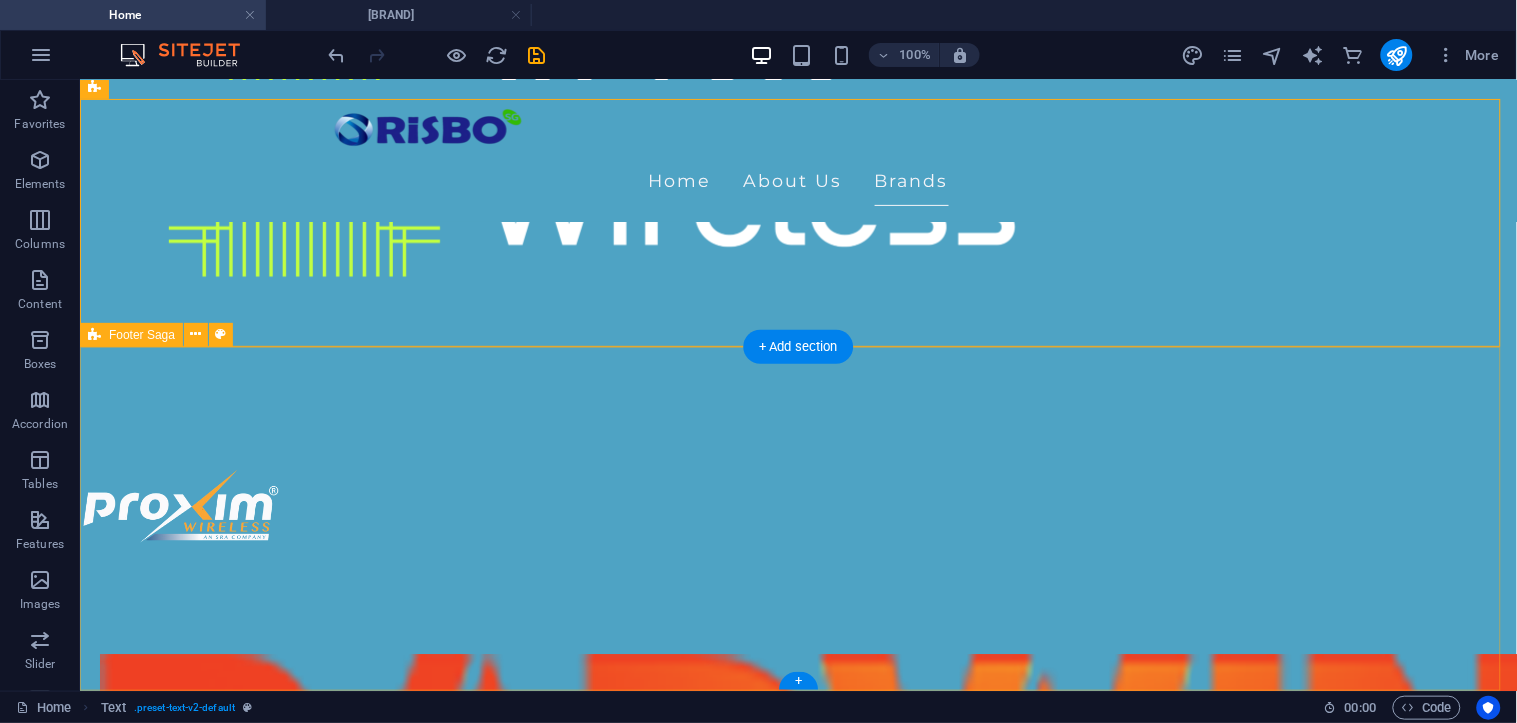 scroll, scrollTop: 836, scrollLeft: 0, axis: vertical 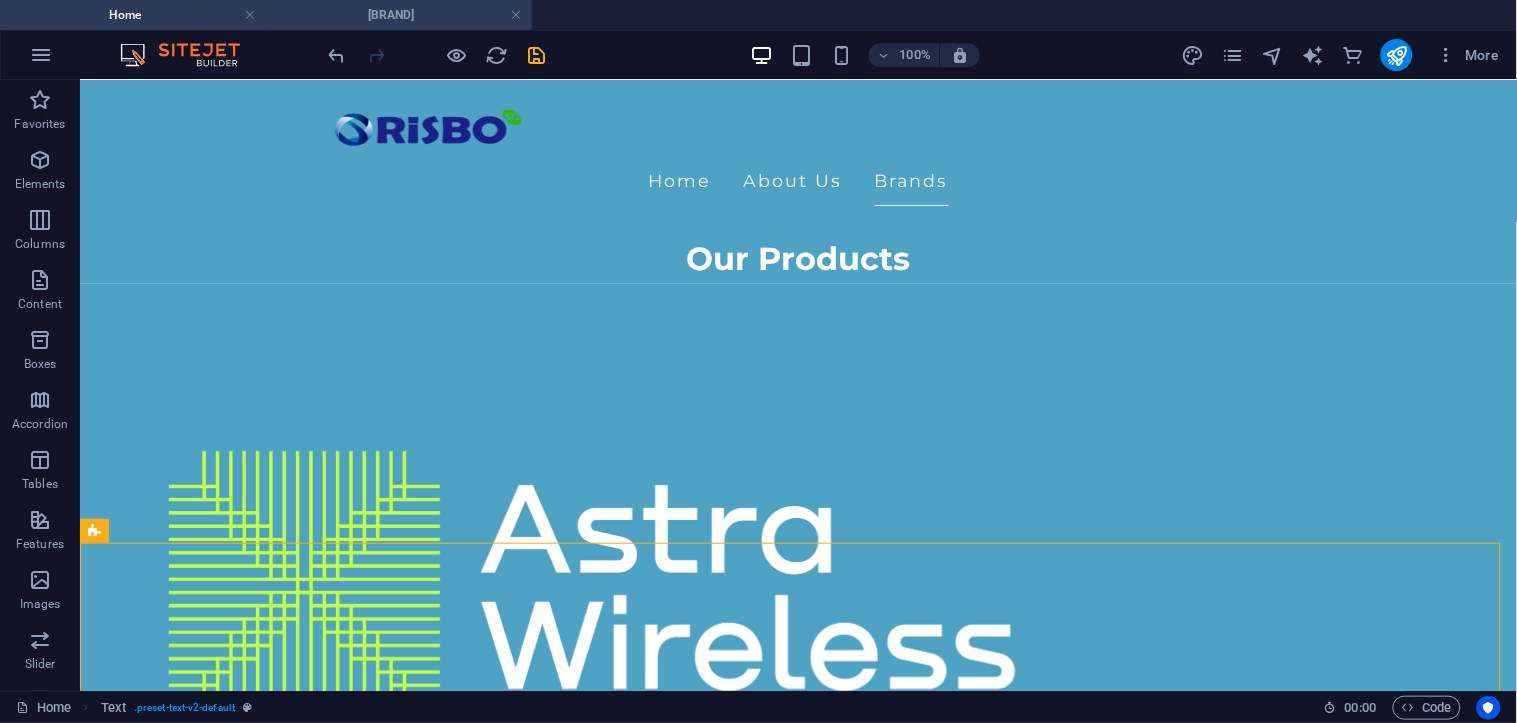 click on "[BRAND]" at bounding box center [399, 15] 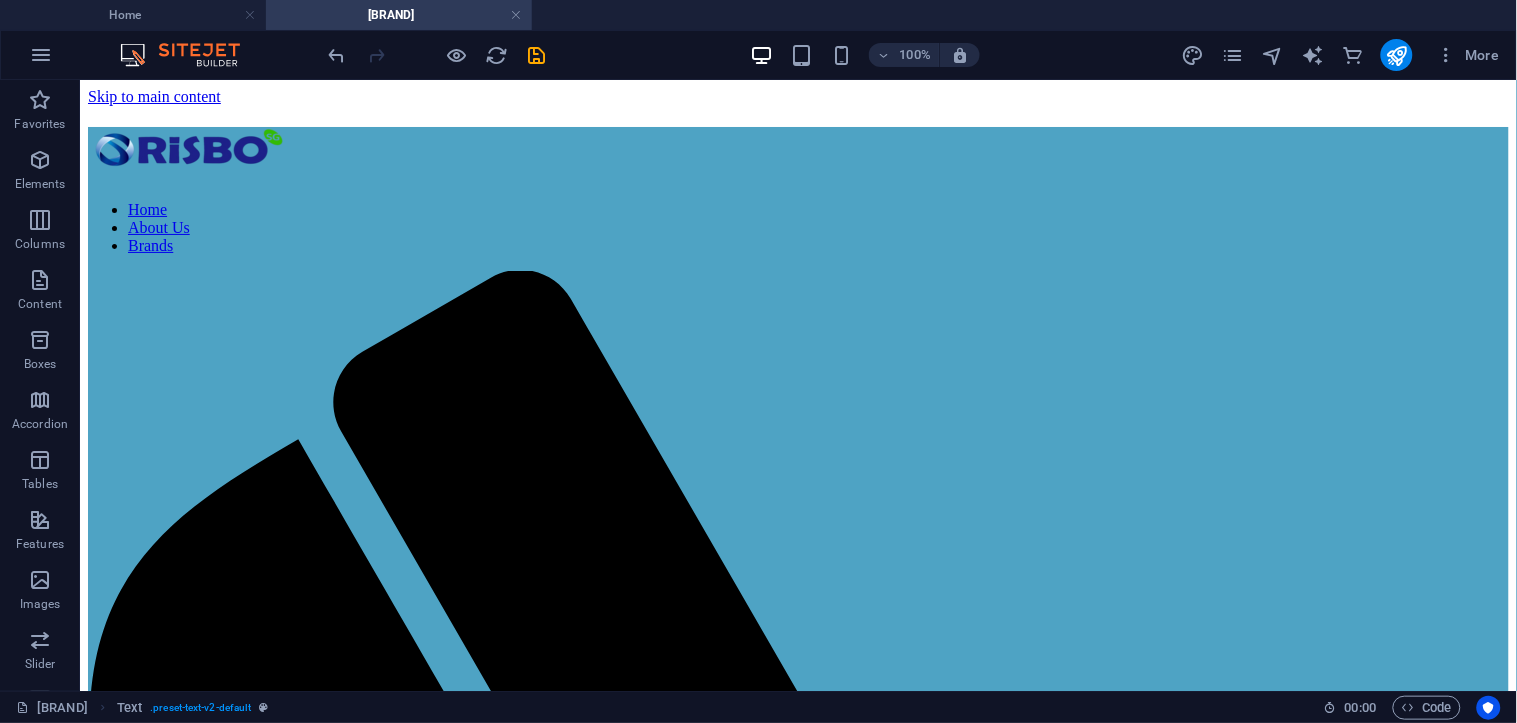 scroll, scrollTop: 0, scrollLeft: 0, axis: both 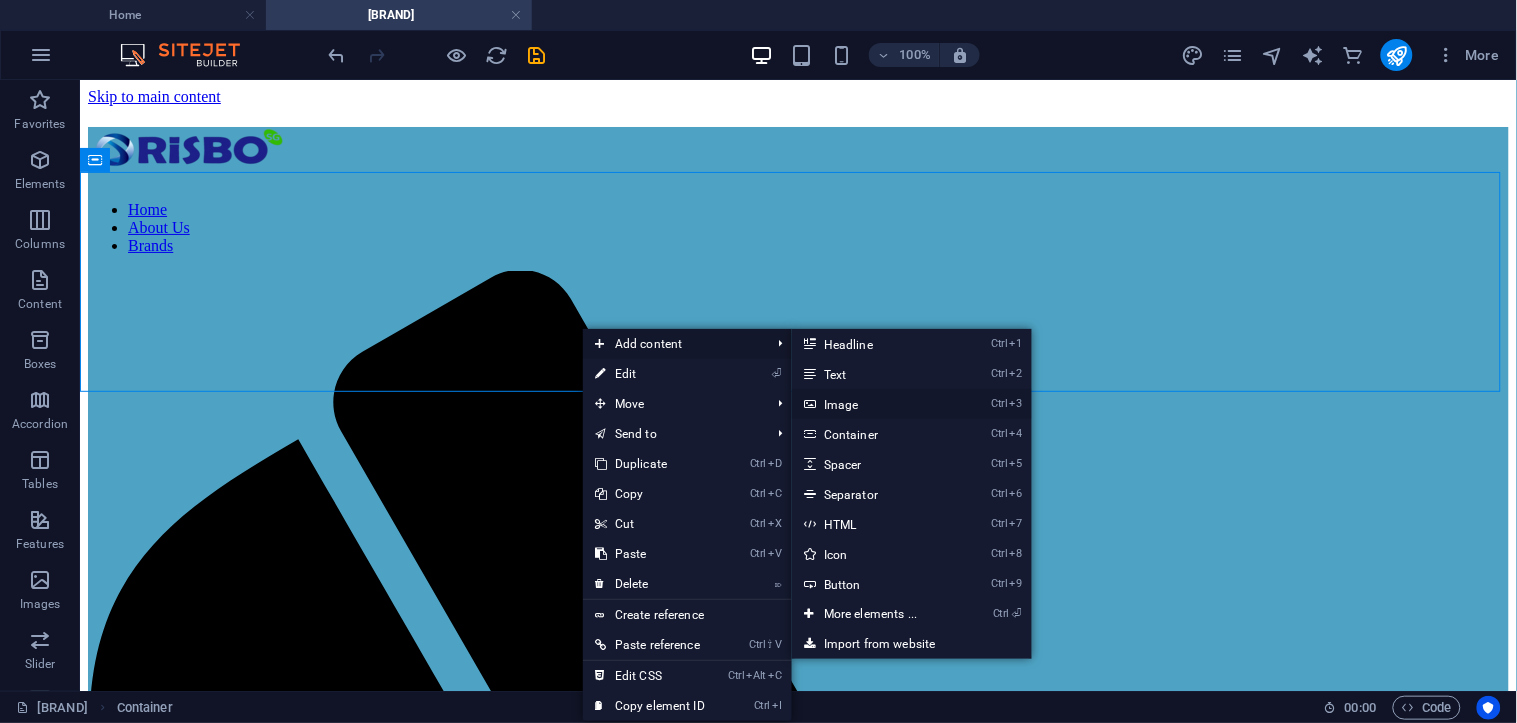 click on "Ctrl 3  Image" at bounding box center (874, 404) 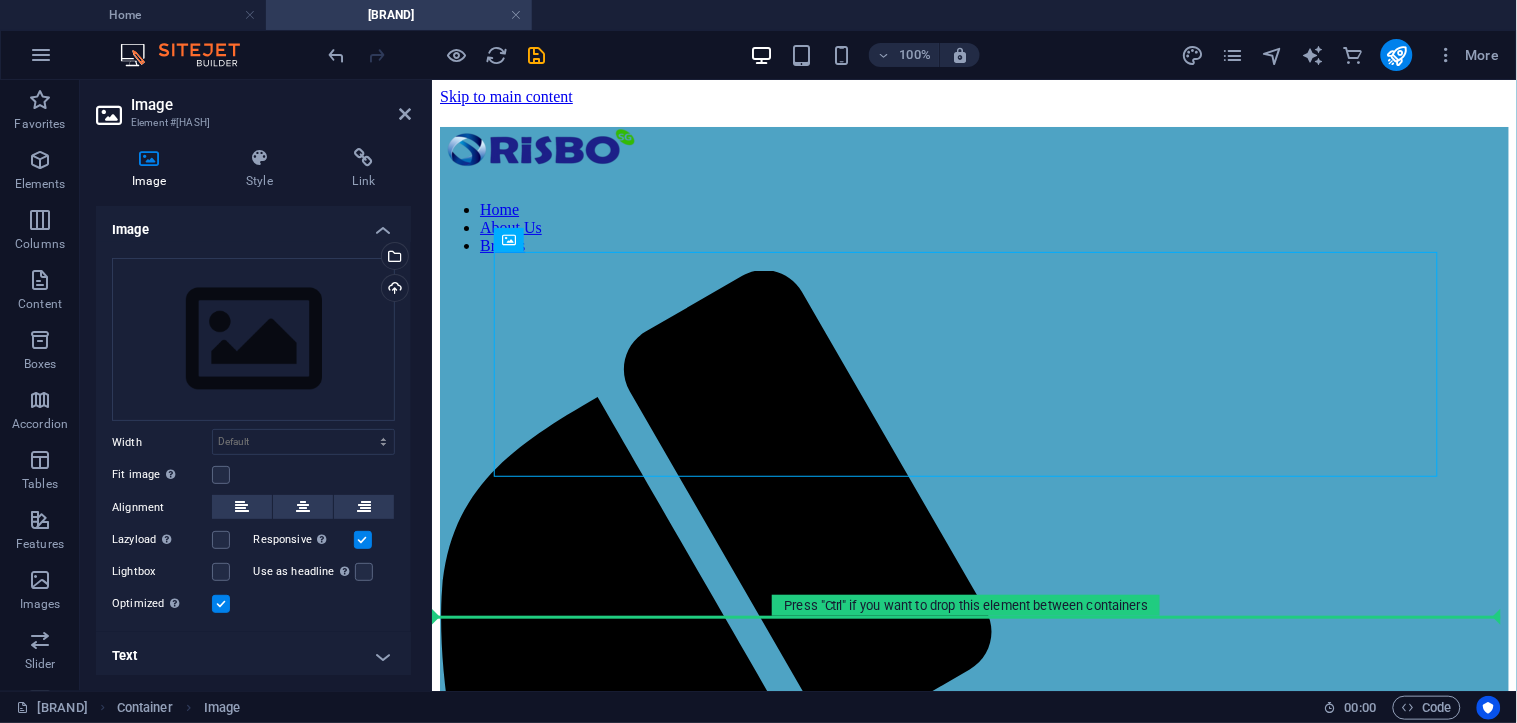 drag, startPoint x: 711, startPoint y: 367, endPoint x: 727, endPoint y: 550, distance: 183.69812 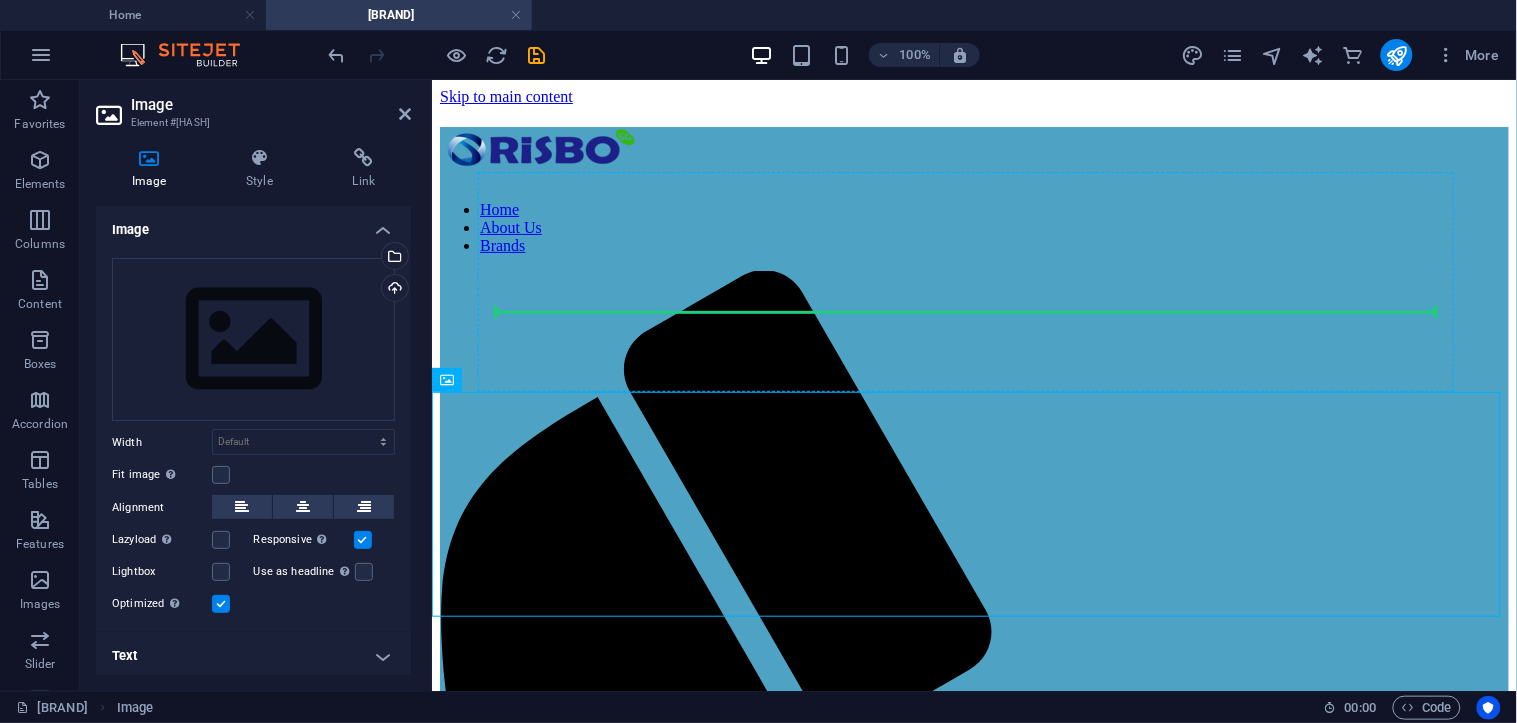drag, startPoint x: 671, startPoint y: 444, endPoint x: 961, endPoint y: 283, distance: 331.69412 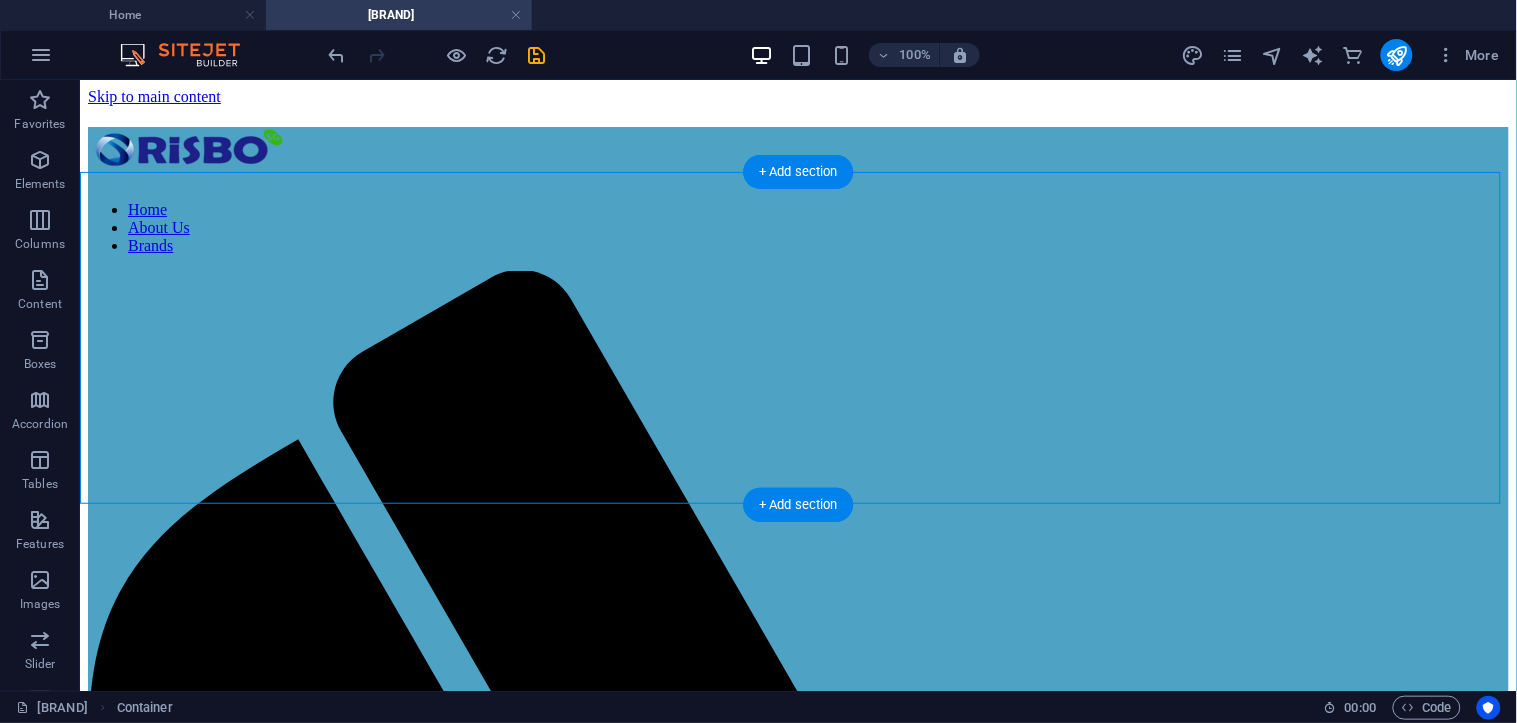 drag, startPoint x: 132, startPoint y: 256, endPoint x: 653, endPoint y: 375, distance: 534.4174 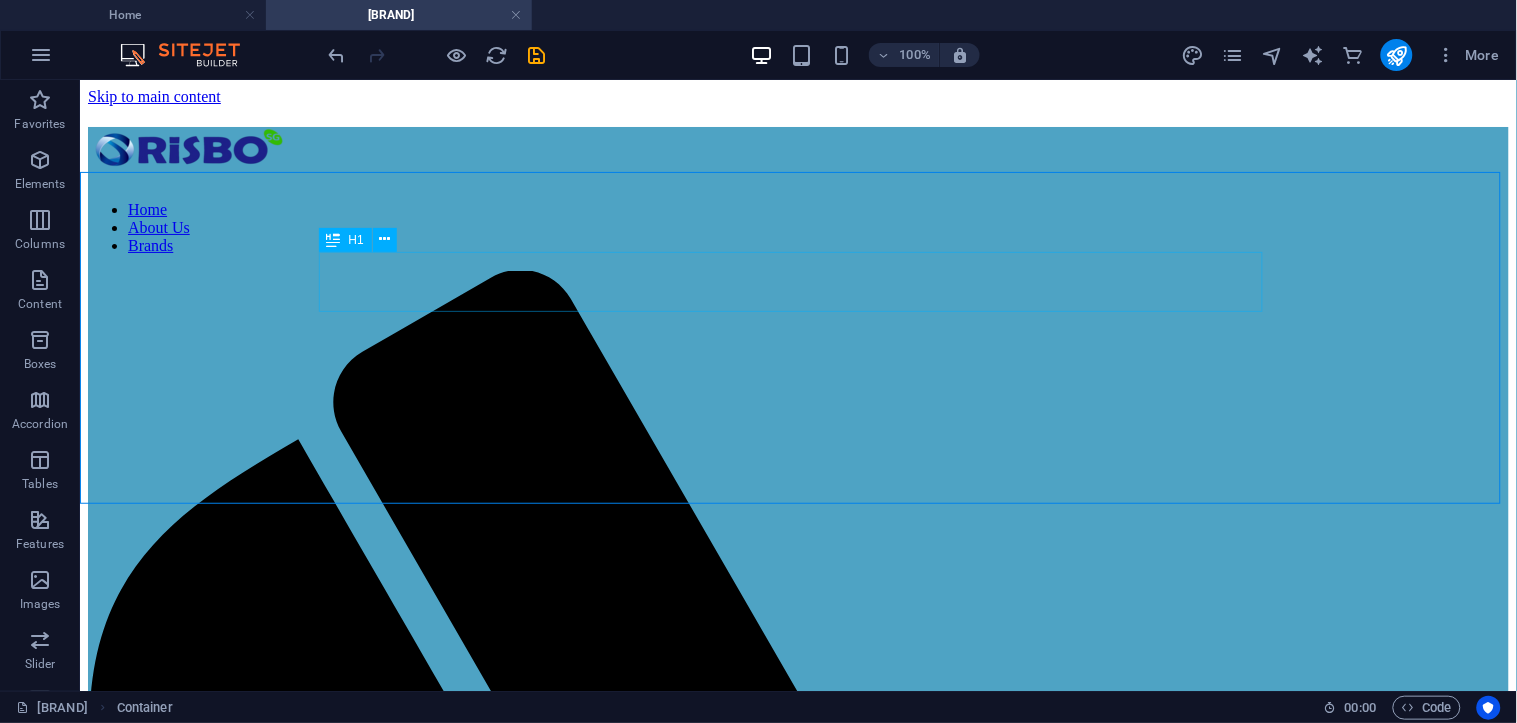 click on "H1" at bounding box center [364, 240] 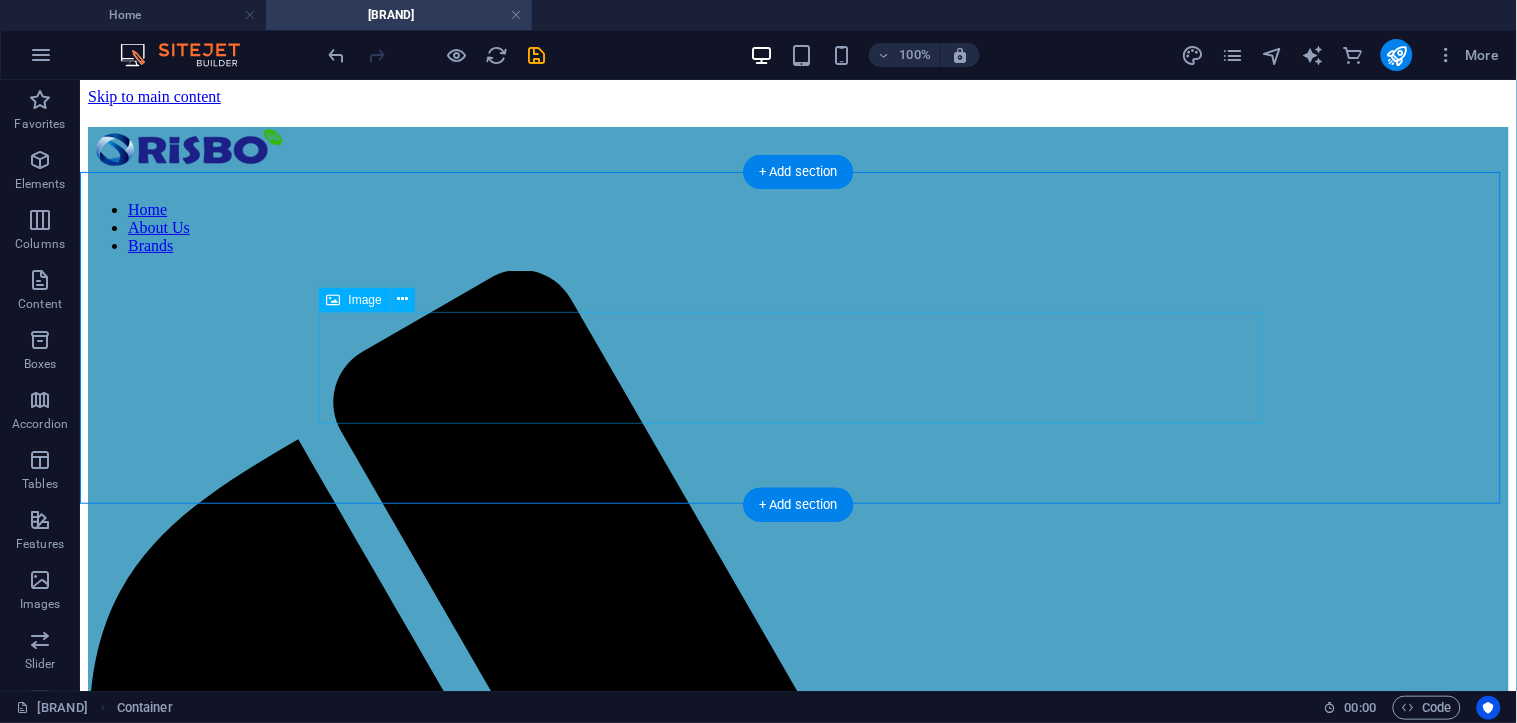 click at bounding box center (797, 2277) 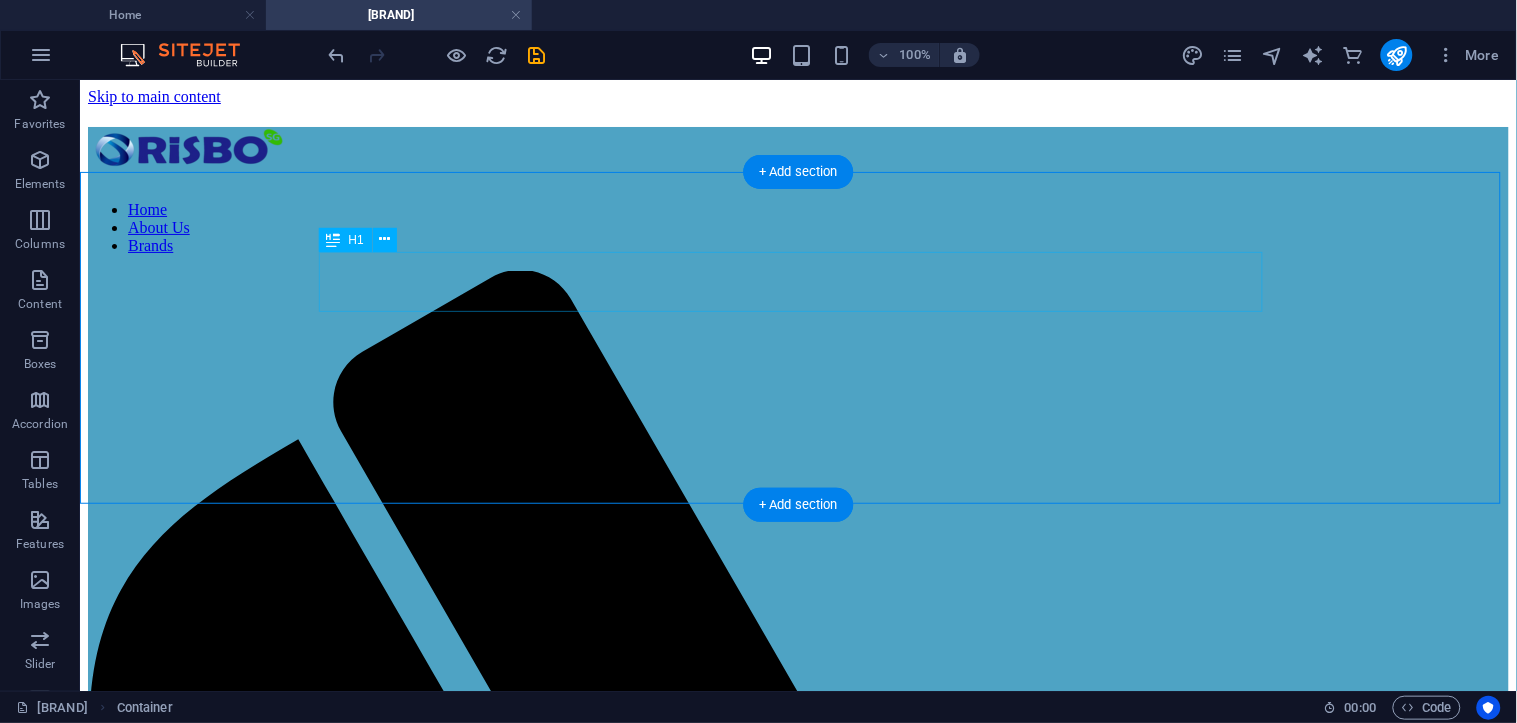 click on "[BRAND]" at bounding box center (797, 2179) 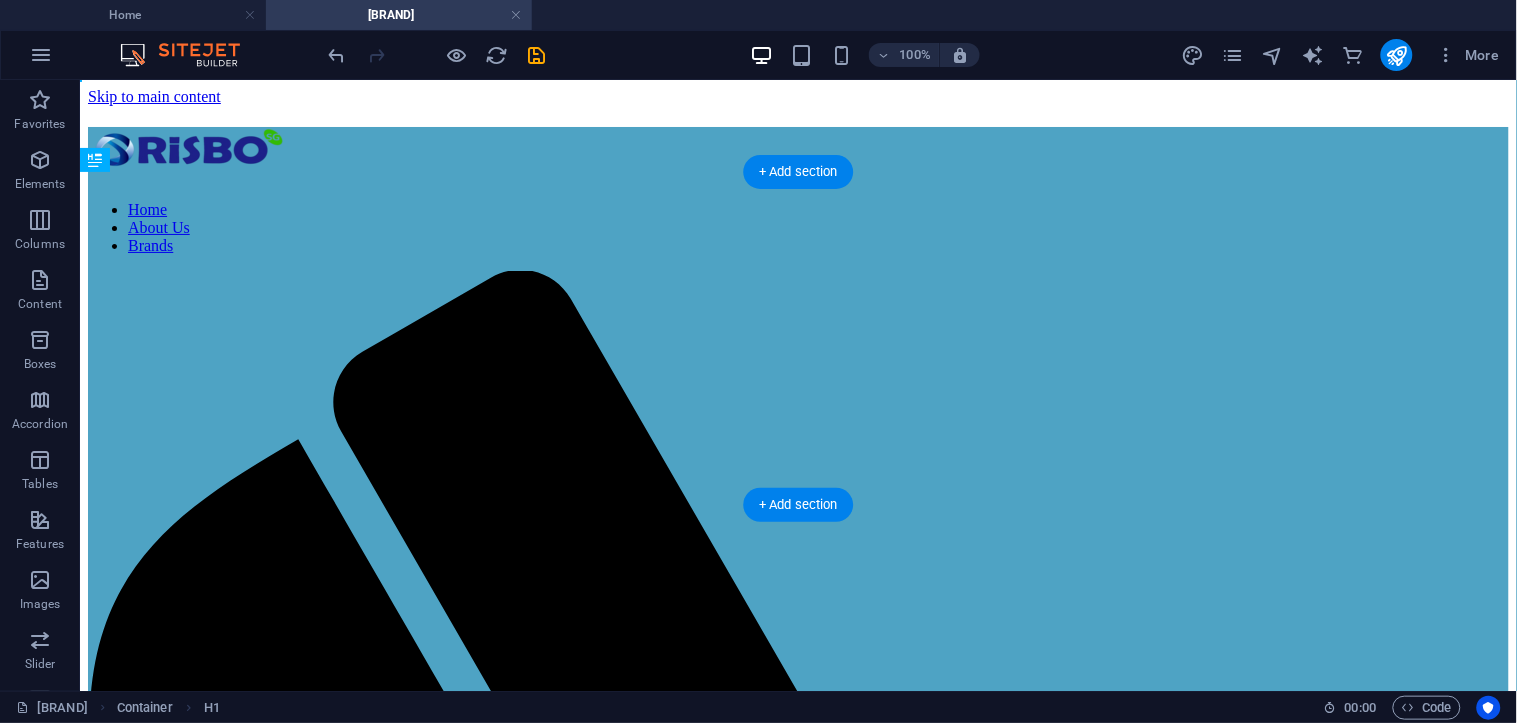 drag, startPoint x: 340, startPoint y: 285, endPoint x: 370, endPoint y: 252, distance: 44.598206 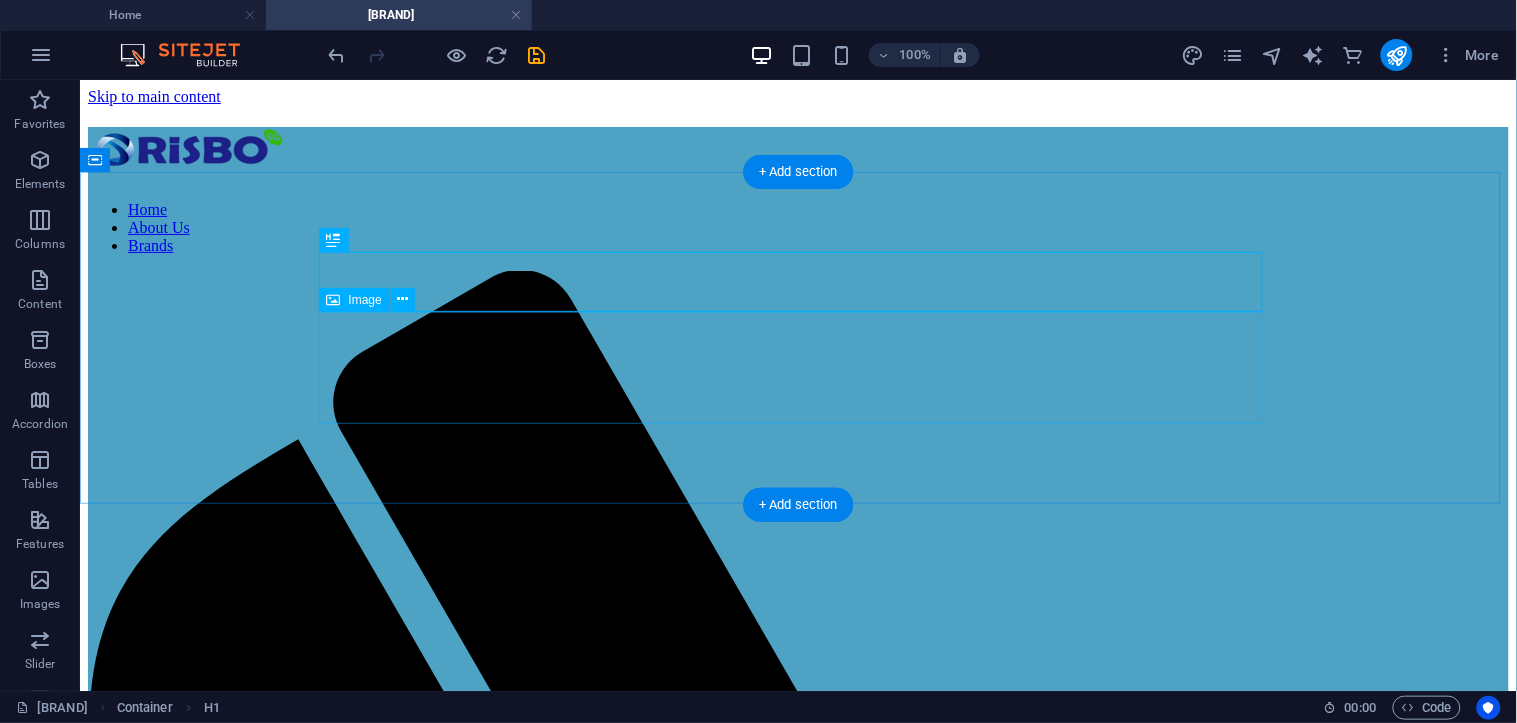 click at bounding box center [797, 2277] 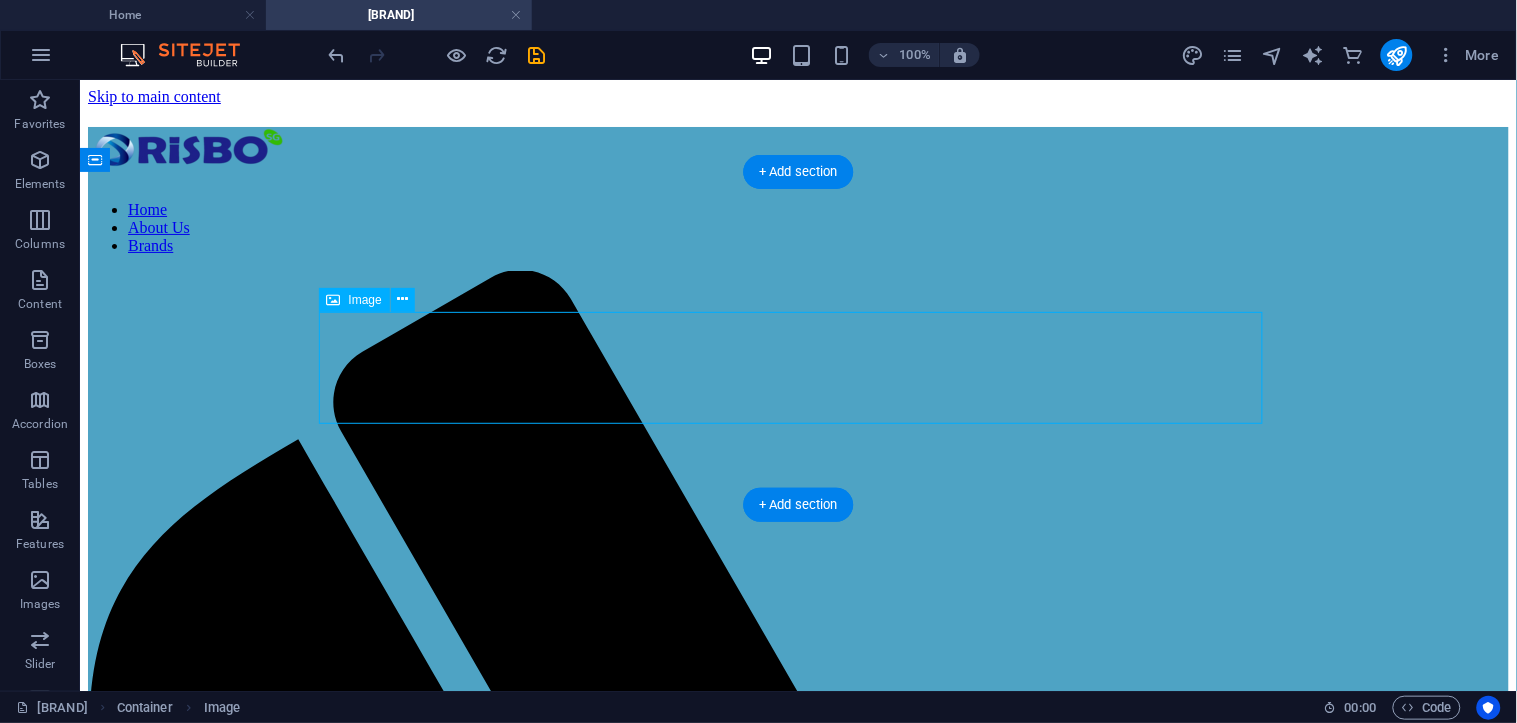click at bounding box center [797, 2277] 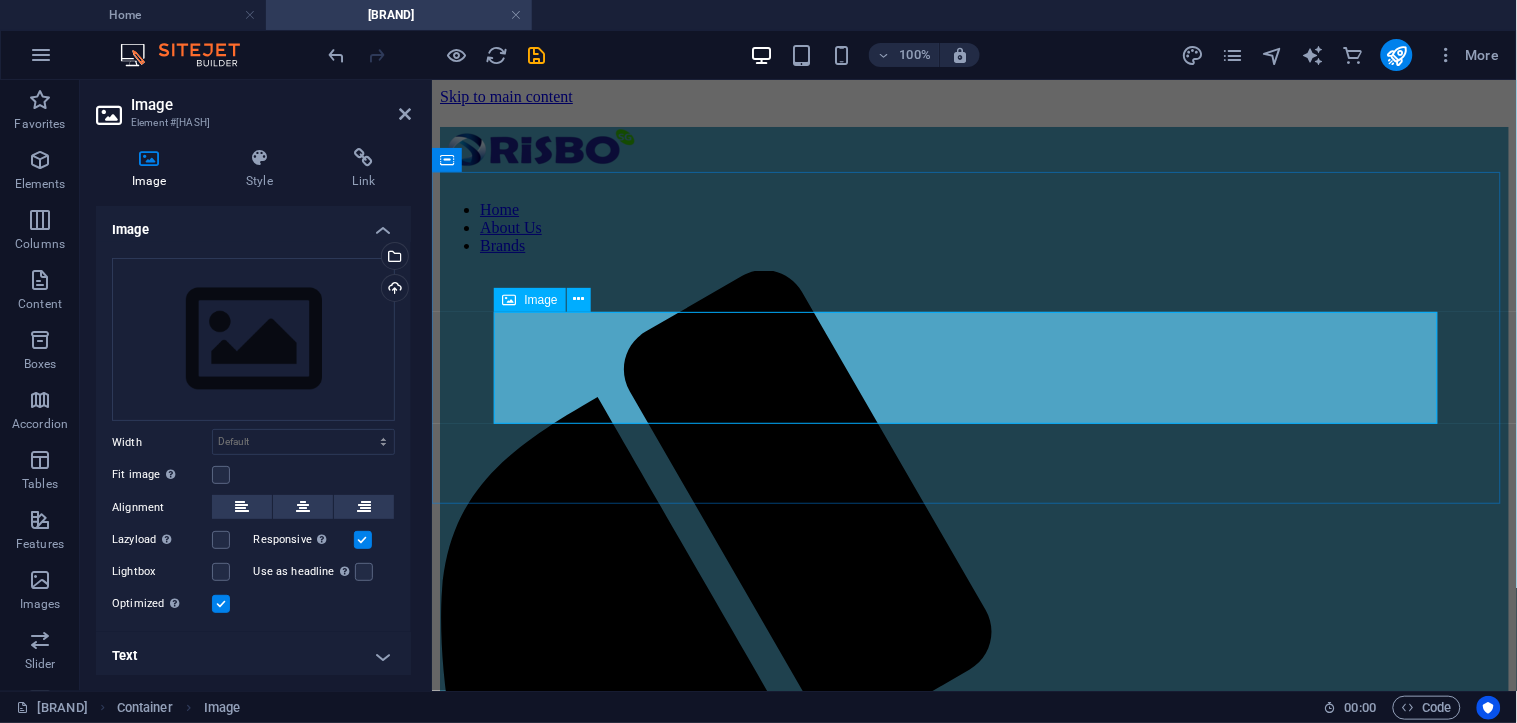 click at bounding box center [973, 1810] 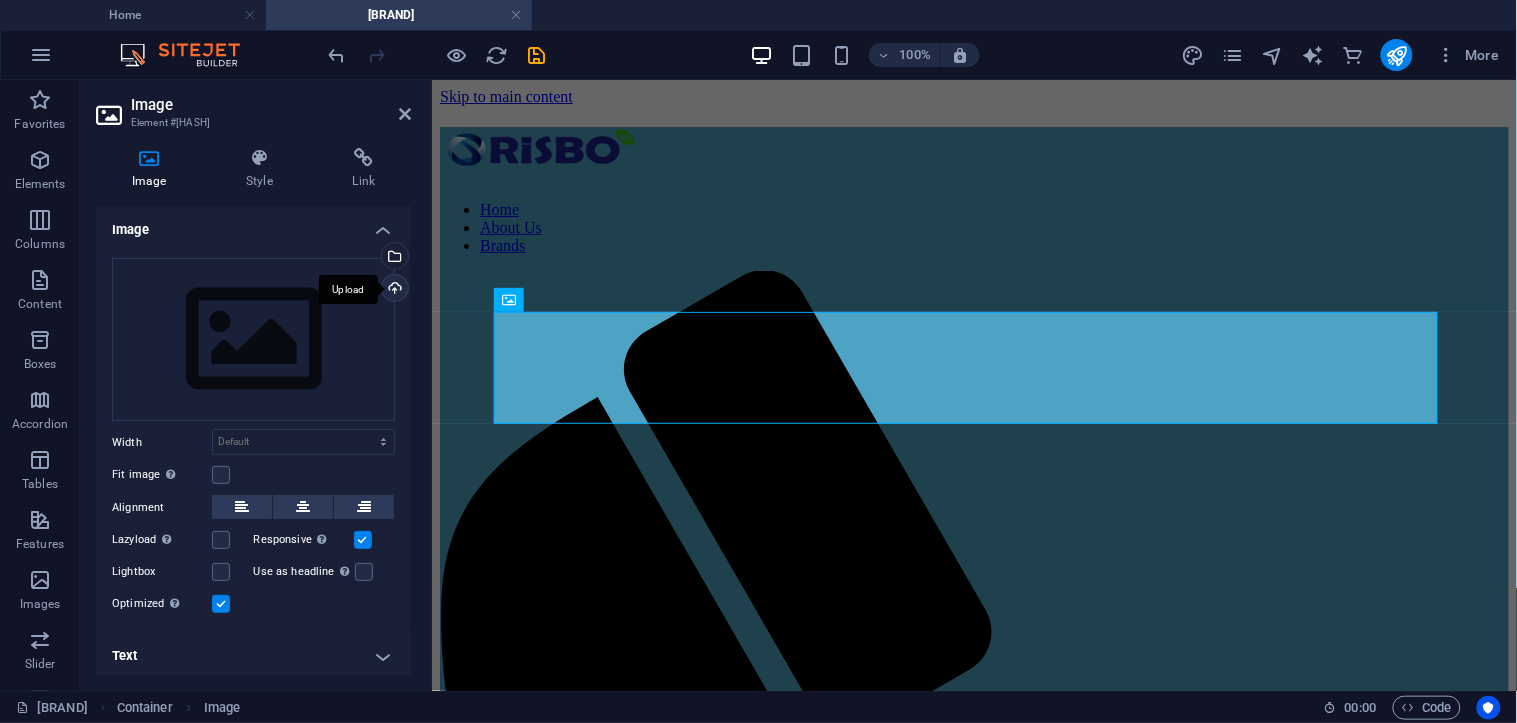 click on "Upload" at bounding box center (393, 290) 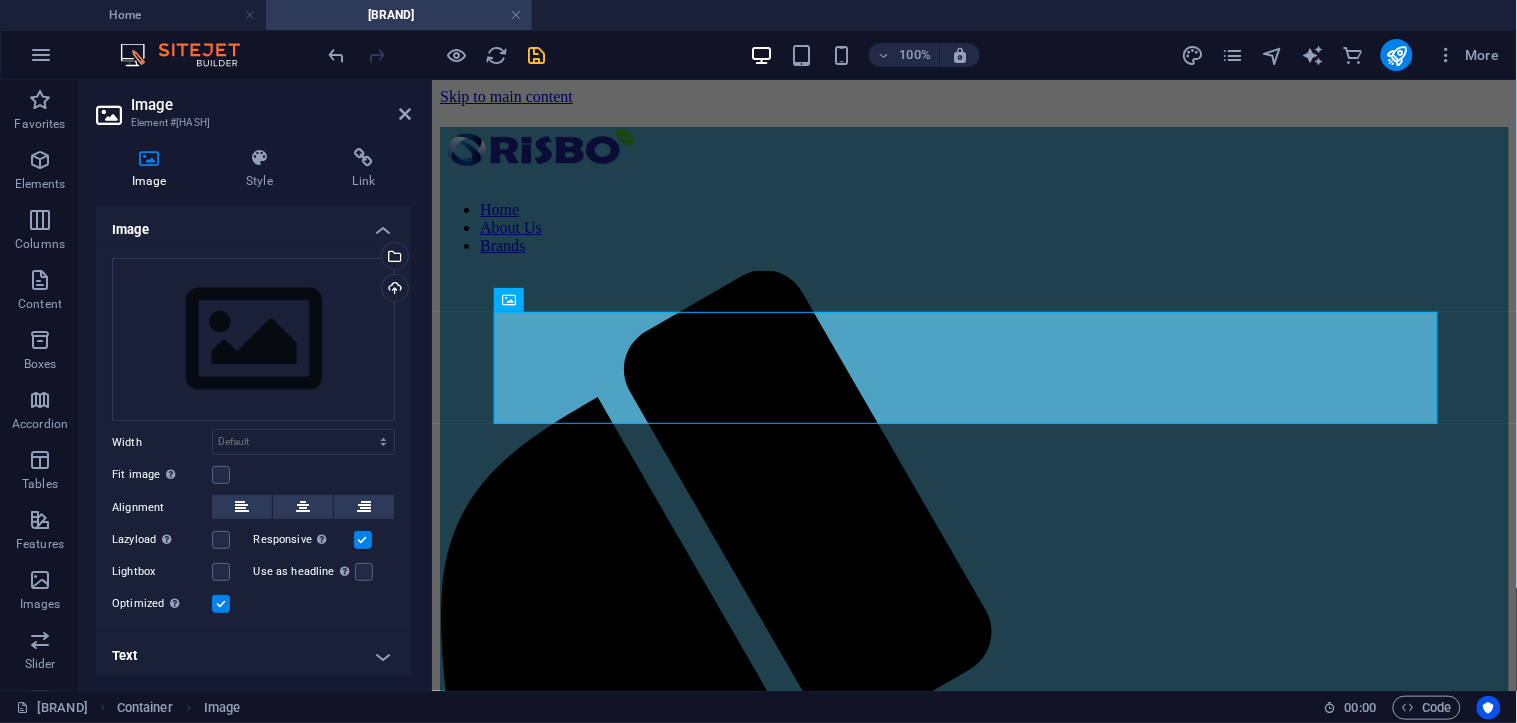click at bounding box center (537, 55) 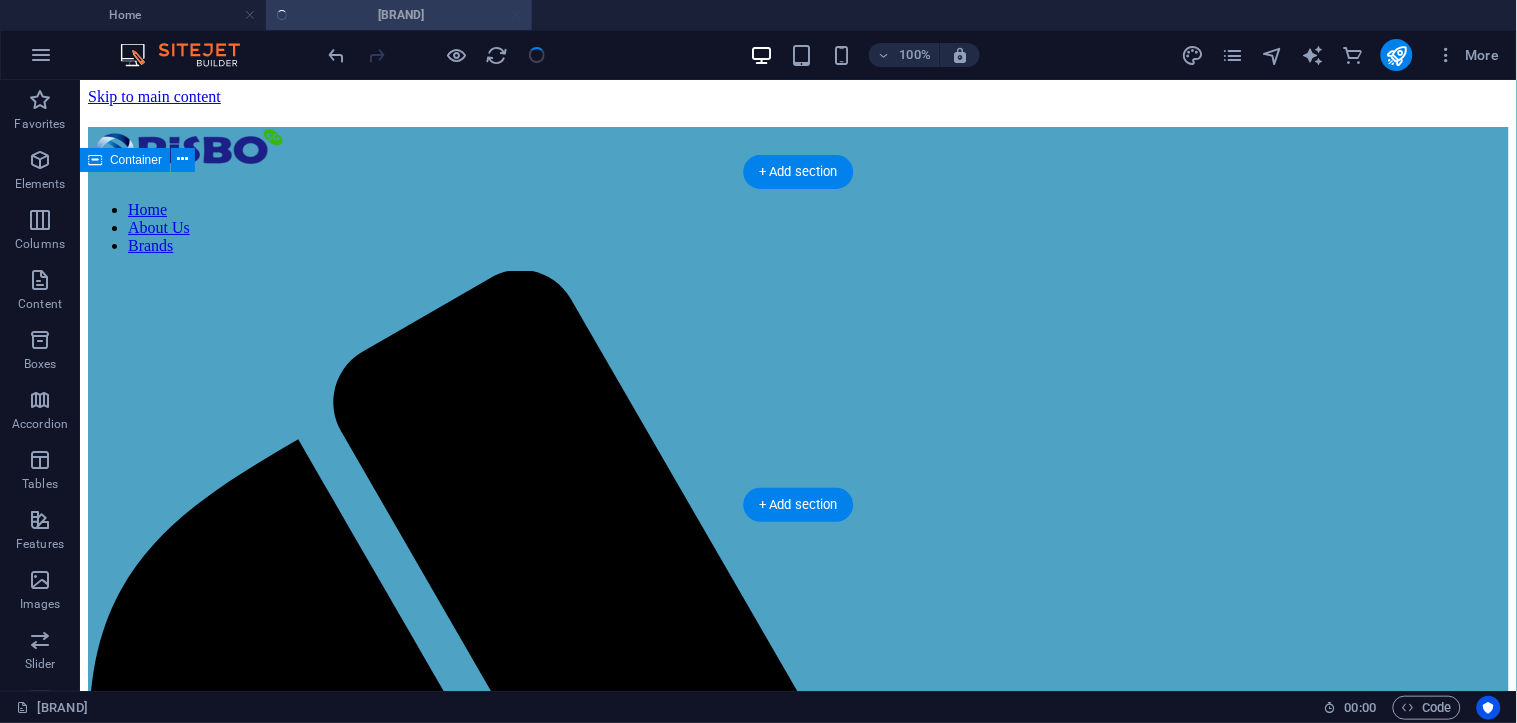 click on "[BRAND]" at bounding box center [797, 2248] 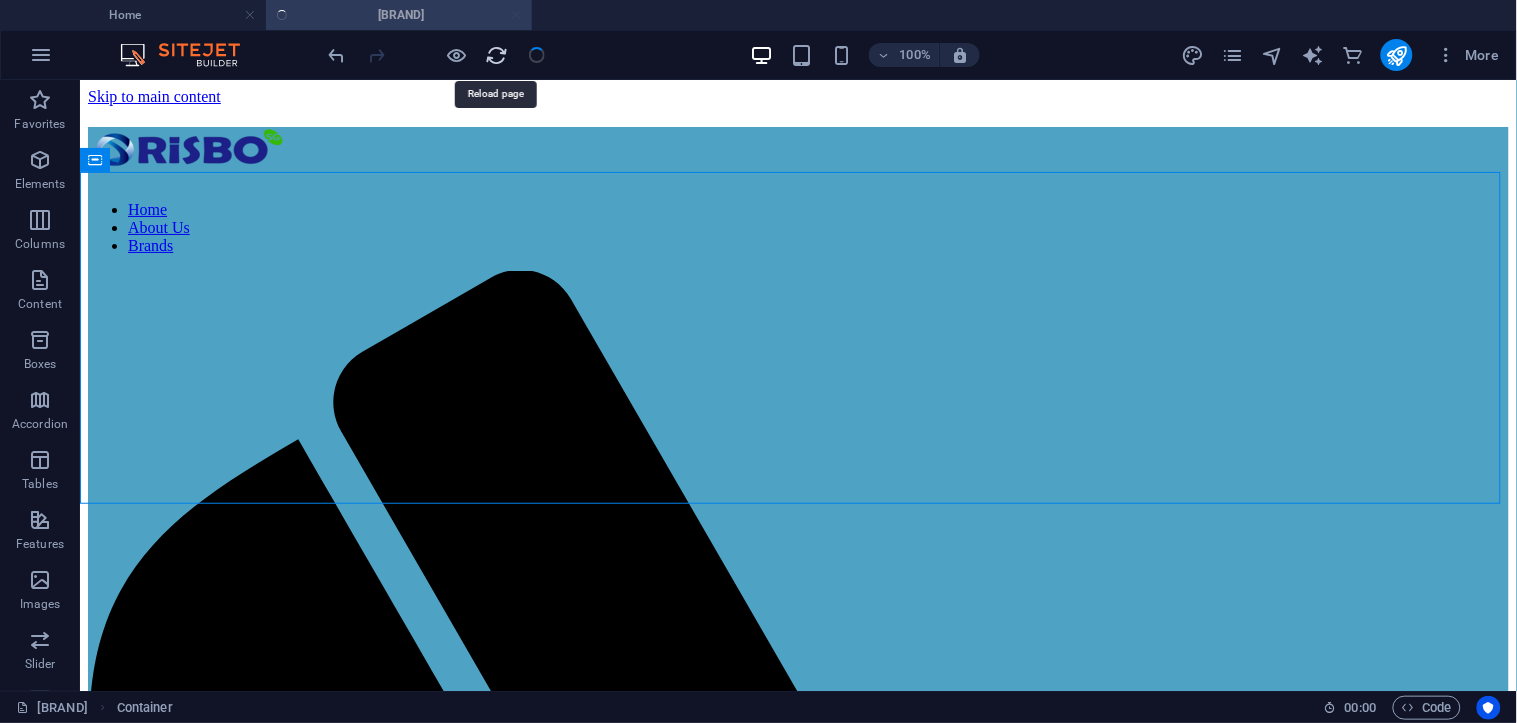 drag, startPoint x: 493, startPoint y: 55, endPoint x: 783, endPoint y: 35, distance: 290.68884 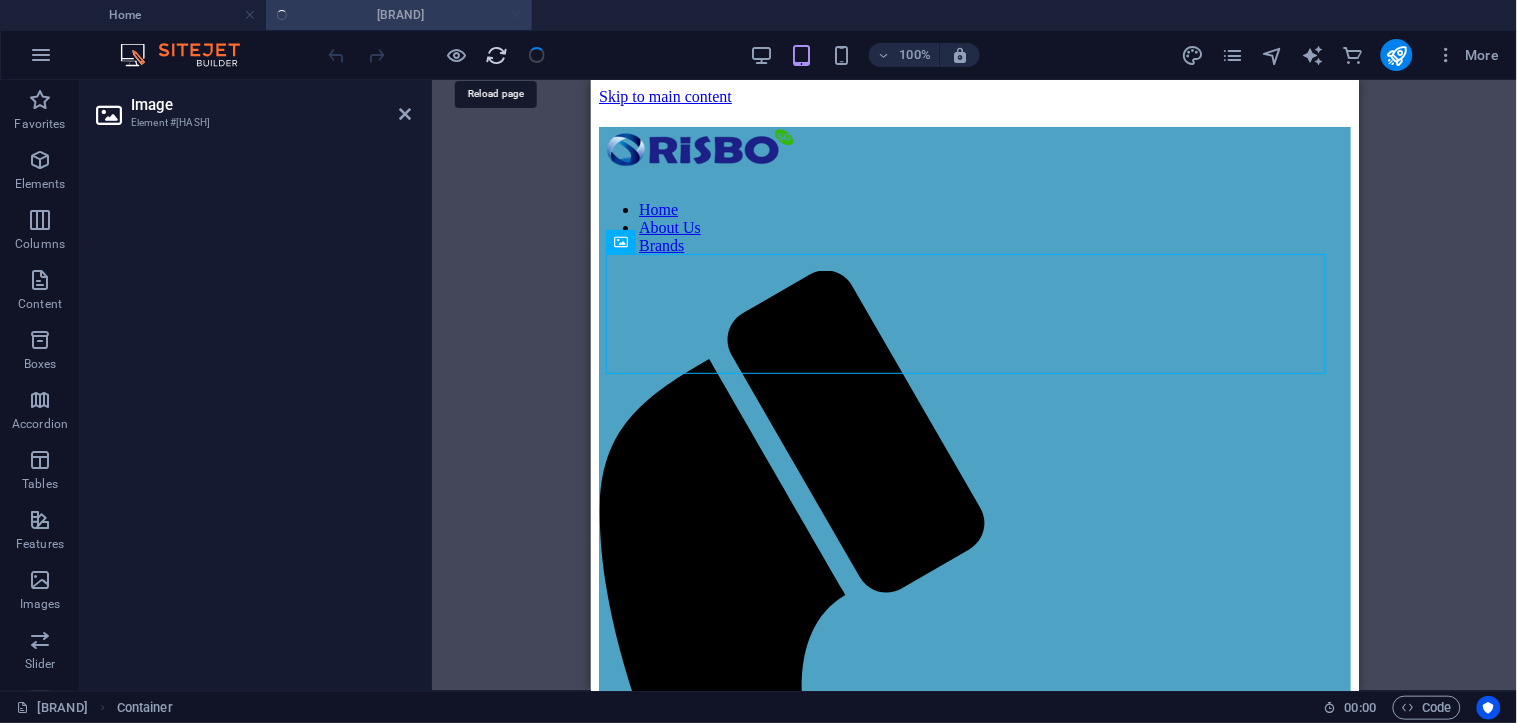 click at bounding box center [497, 55] 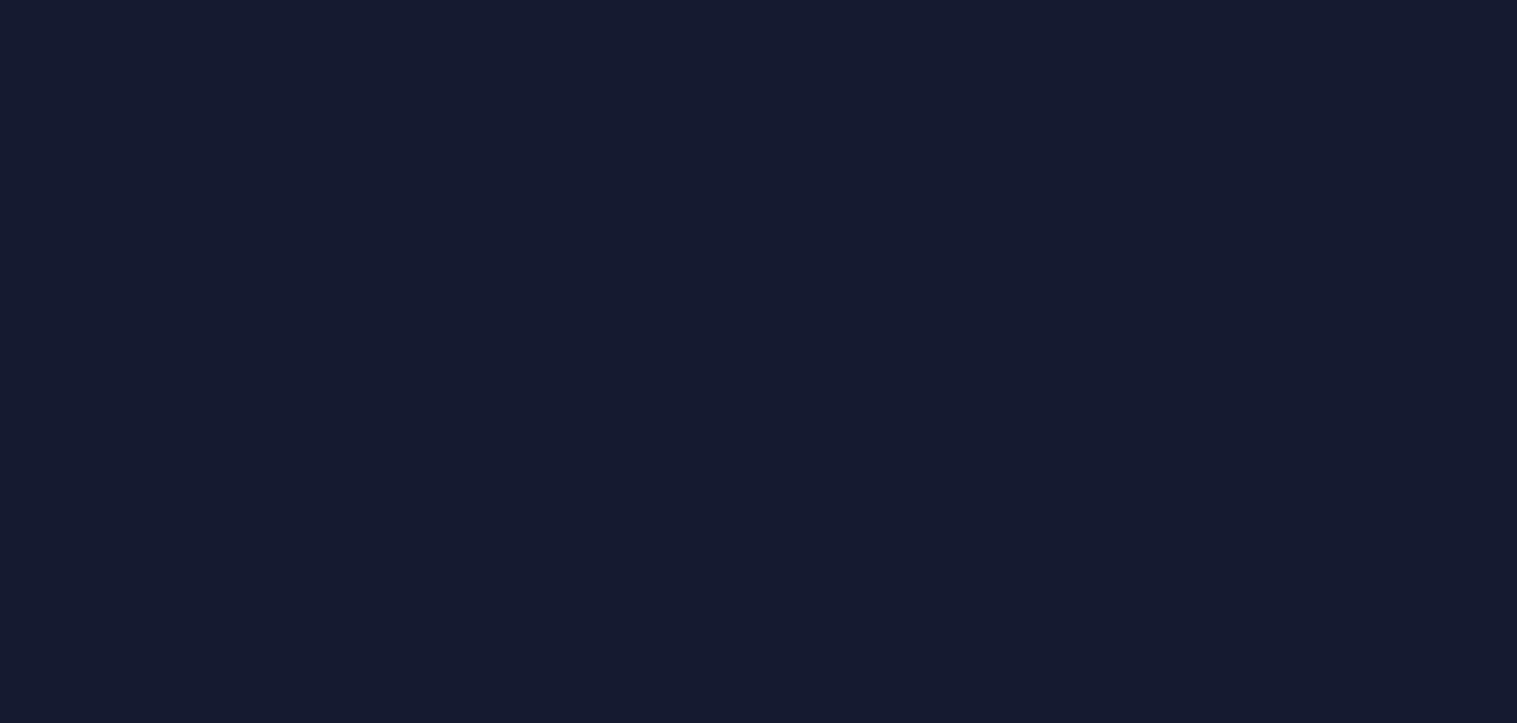 scroll, scrollTop: 0, scrollLeft: 0, axis: both 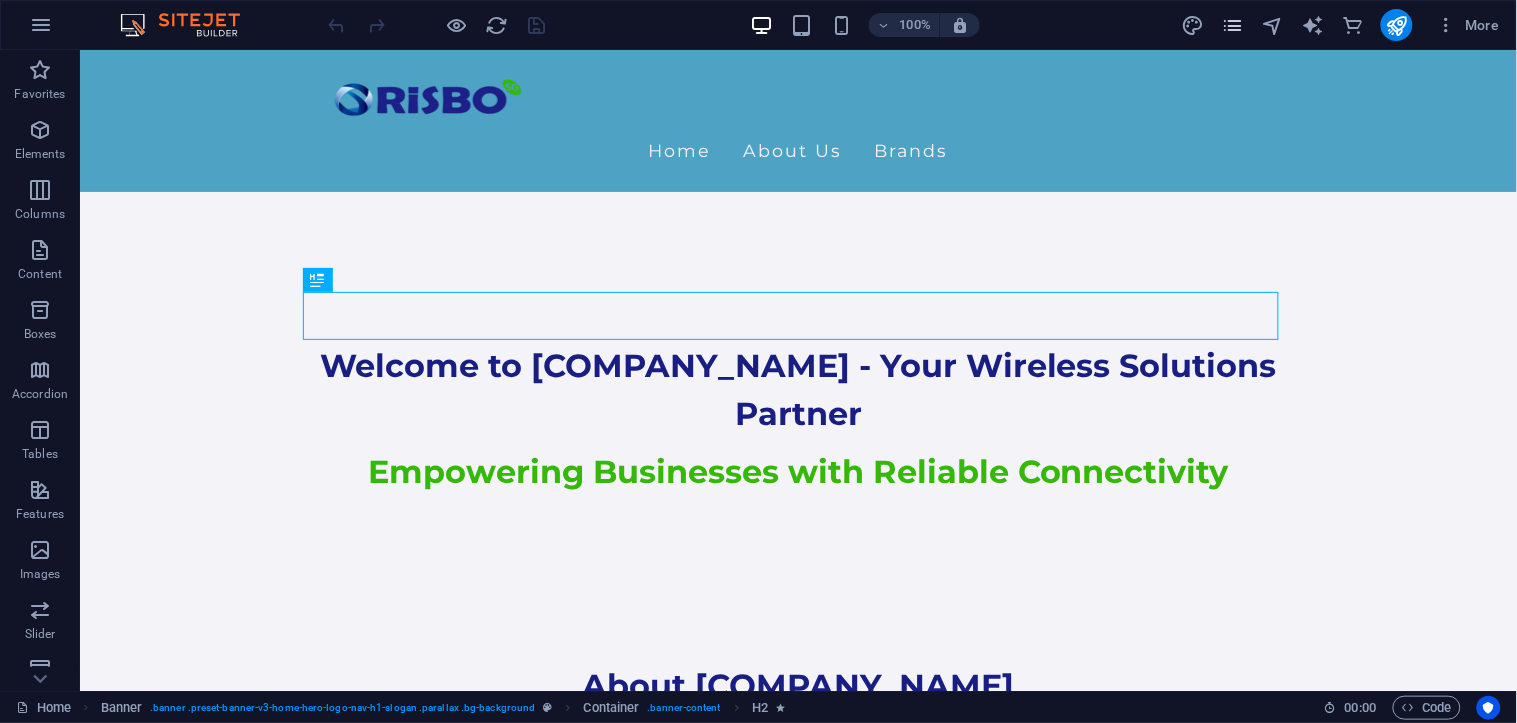 click at bounding box center (1232, 25) 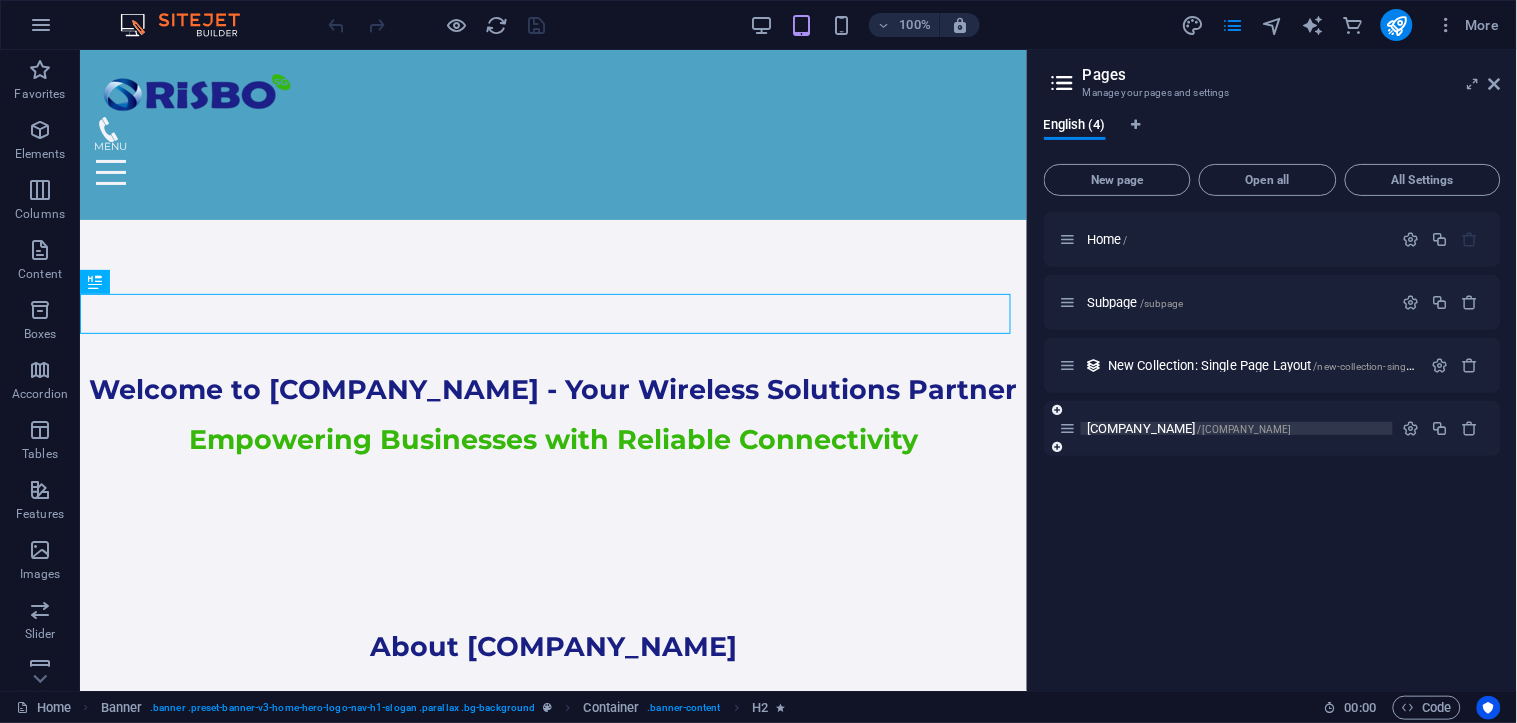 click on "Astra Wireless /astra-wireless" at bounding box center (1189, 428) 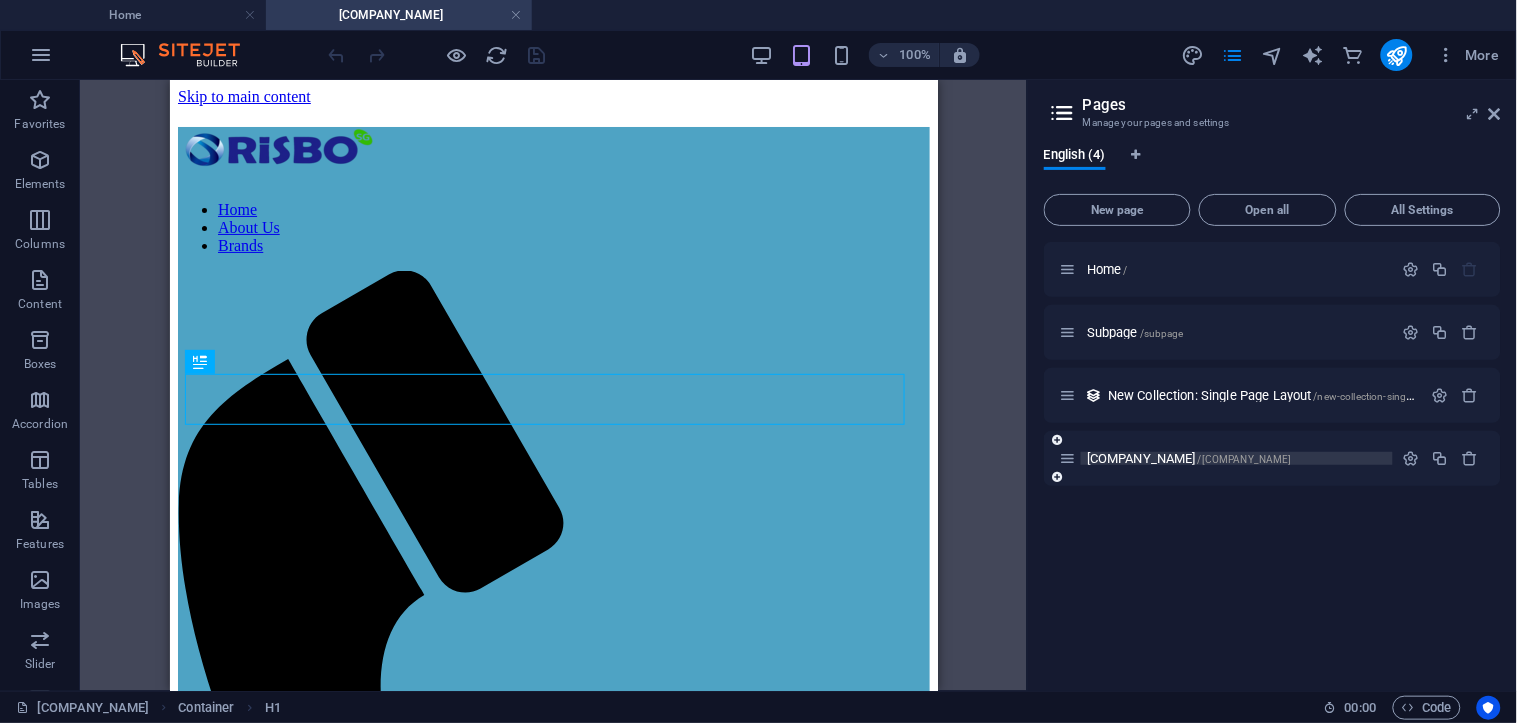 scroll, scrollTop: 0, scrollLeft: 0, axis: both 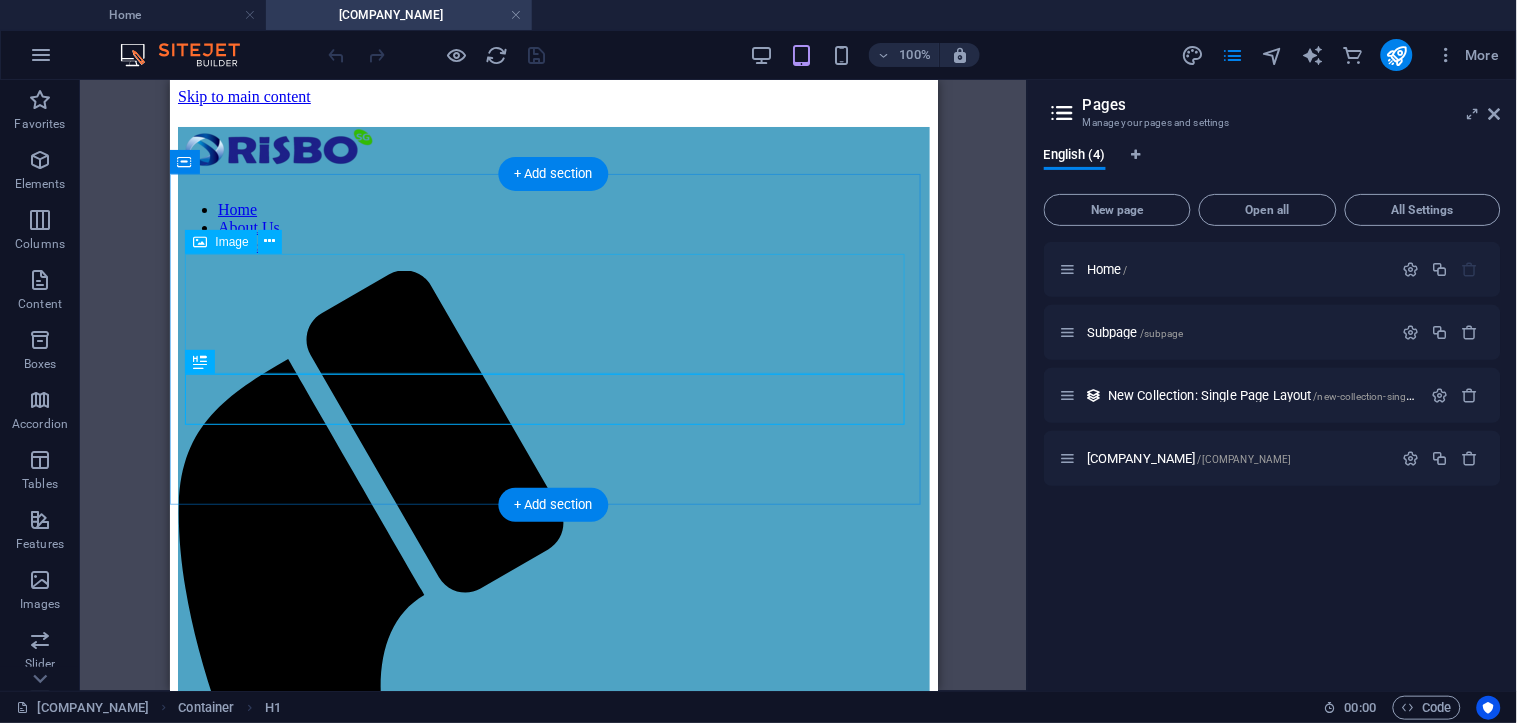 click at bounding box center [553, 1313] 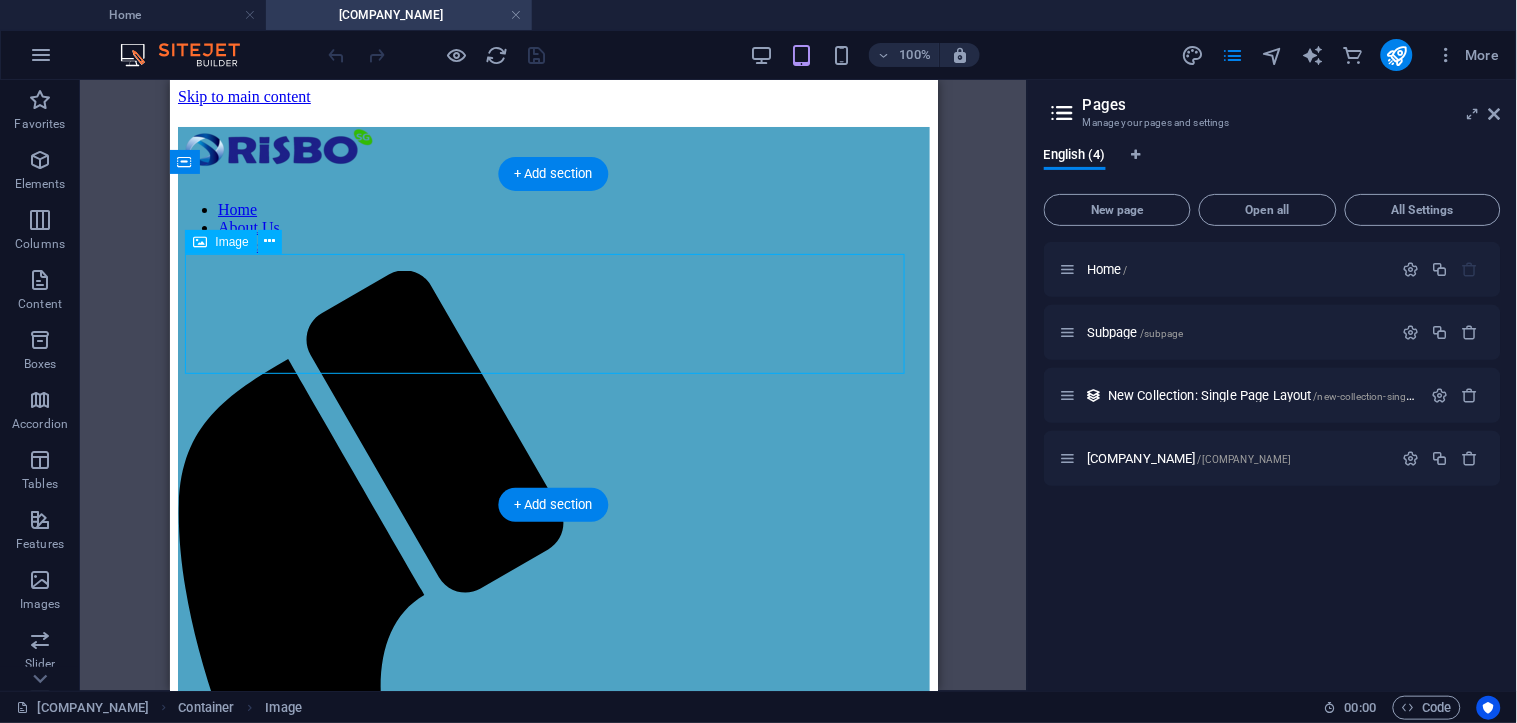 click at bounding box center [553, 1313] 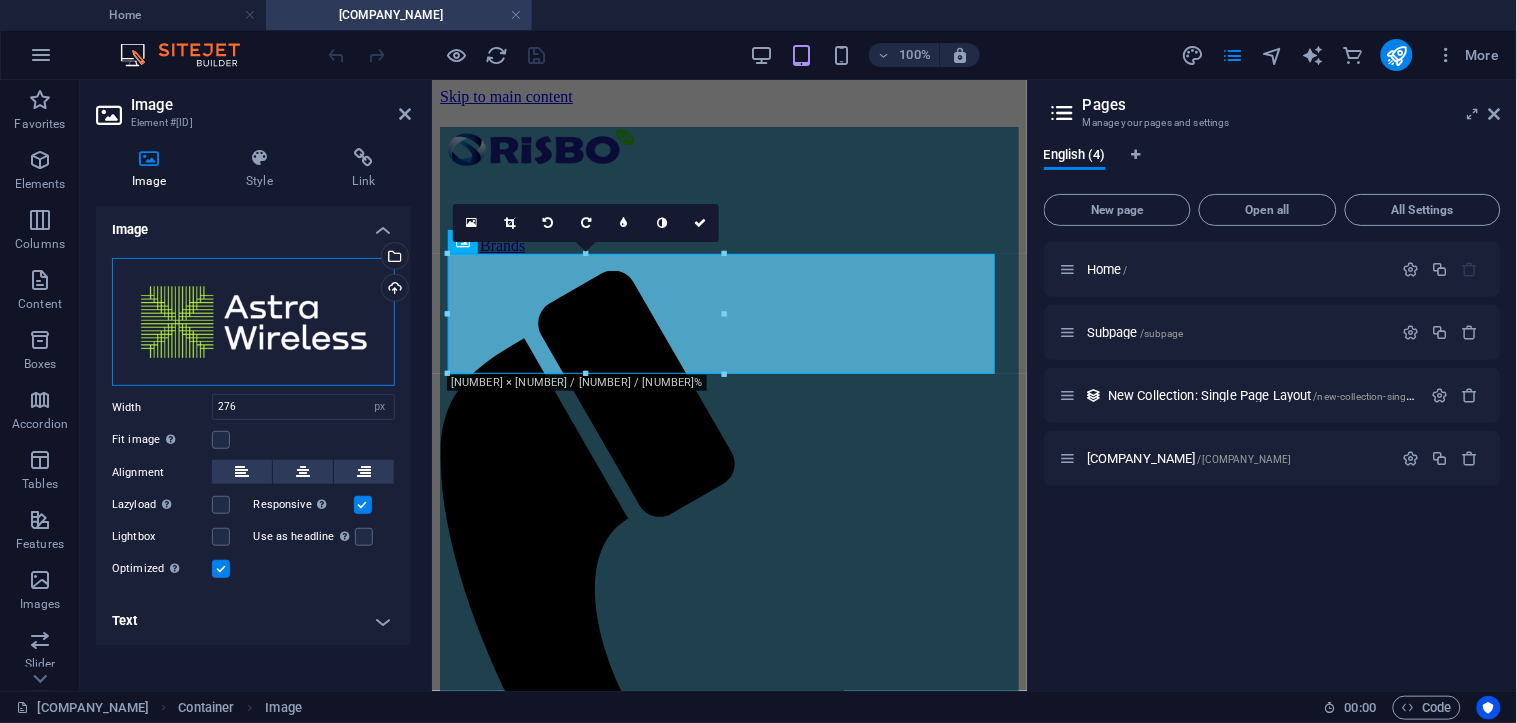 click on "Drag files here, click to choose files or select files from Files or our free stock photos & videos" at bounding box center (253, 322) 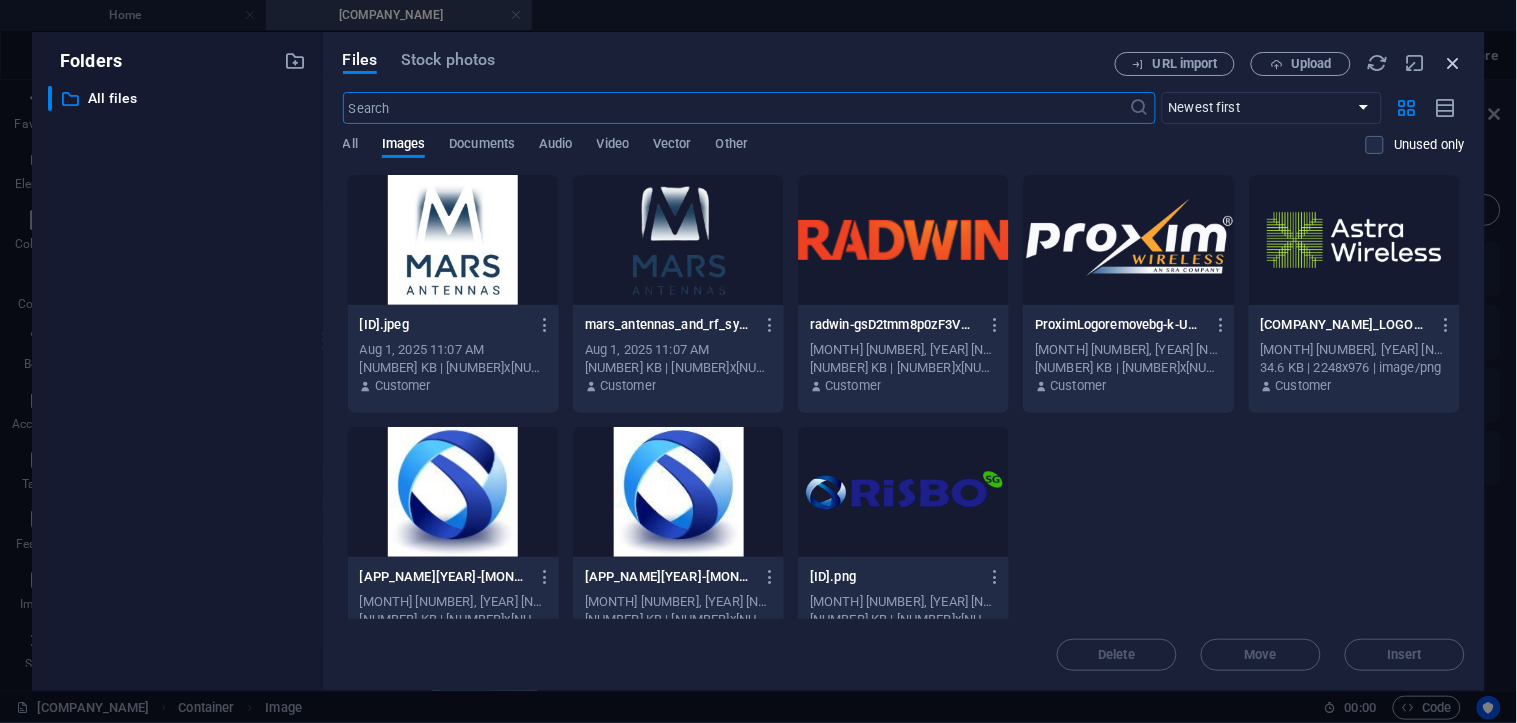 click at bounding box center (1454, 63) 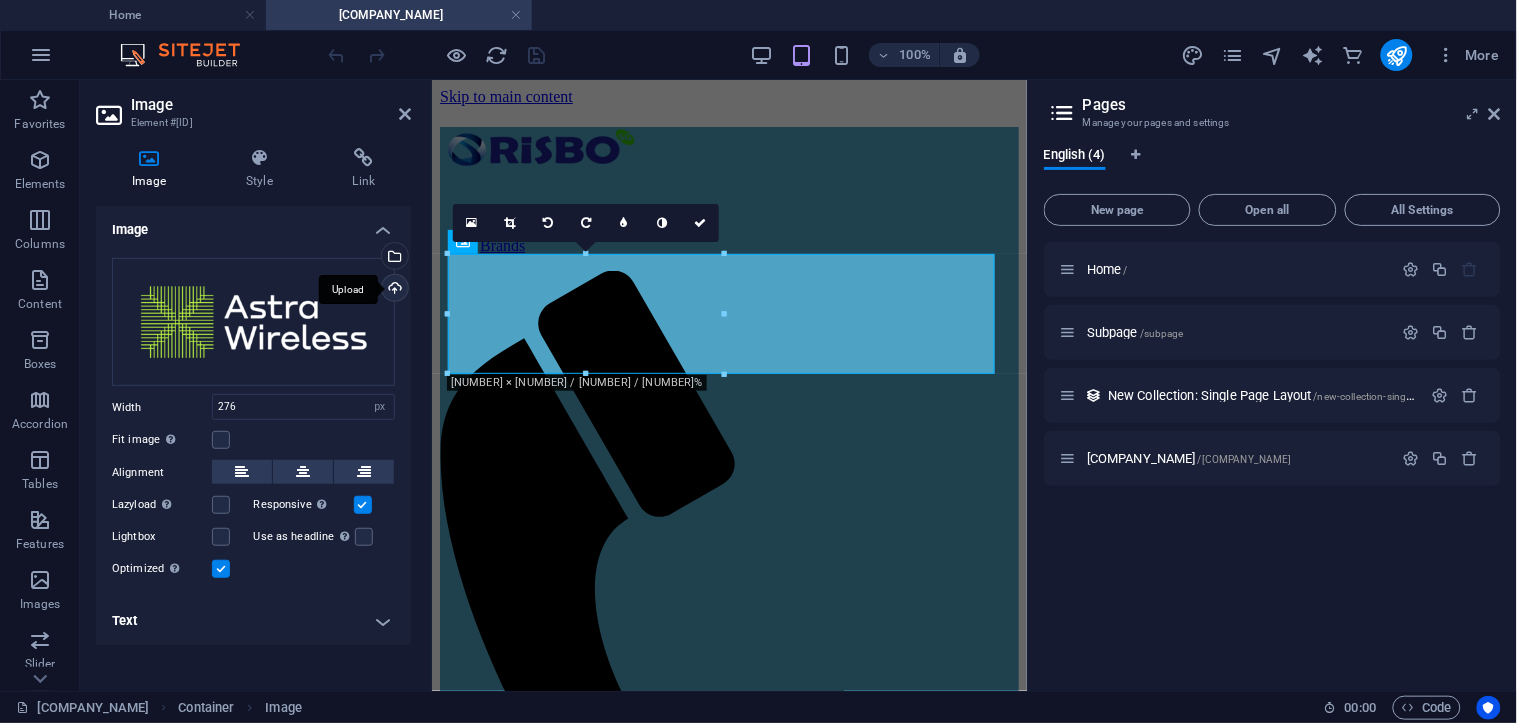 click on "Upload" at bounding box center (393, 290) 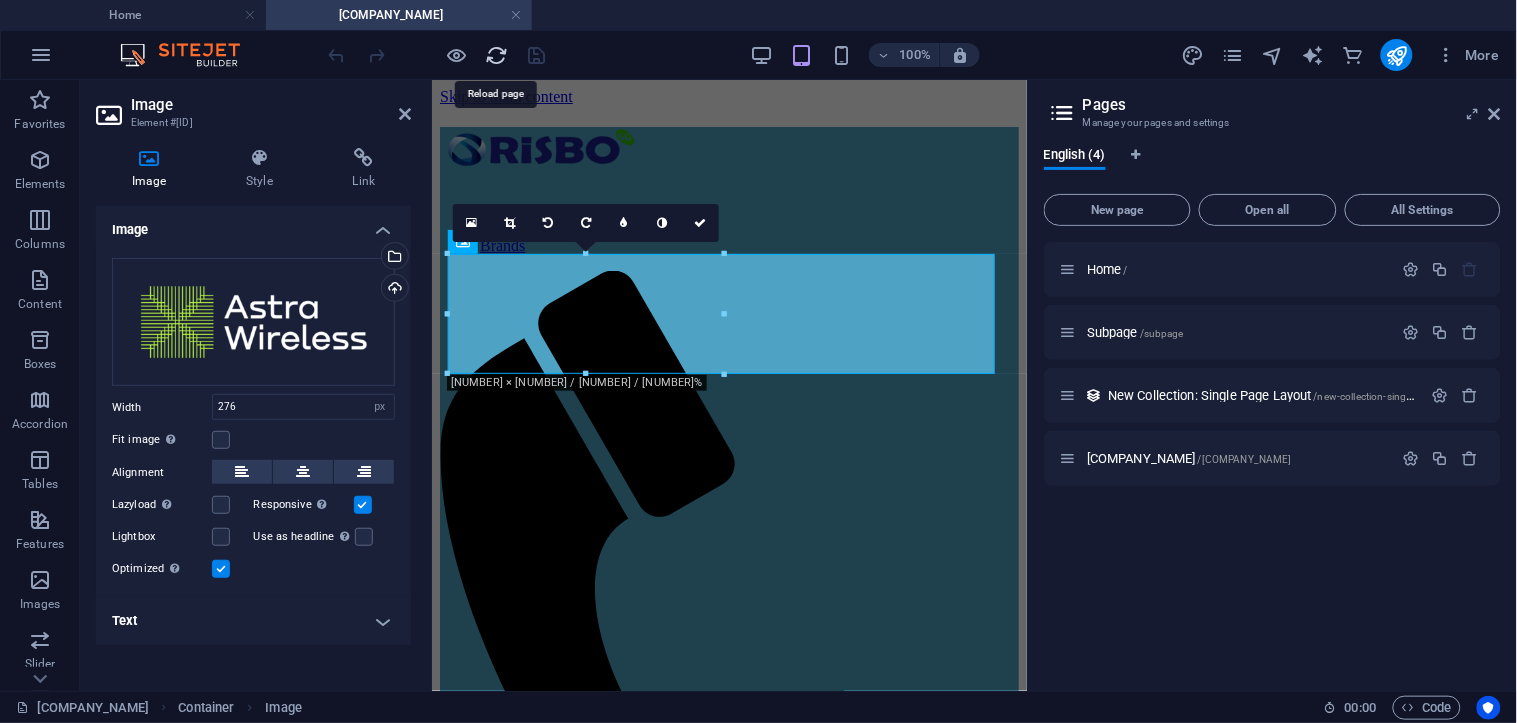 click at bounding box center (497, 55) 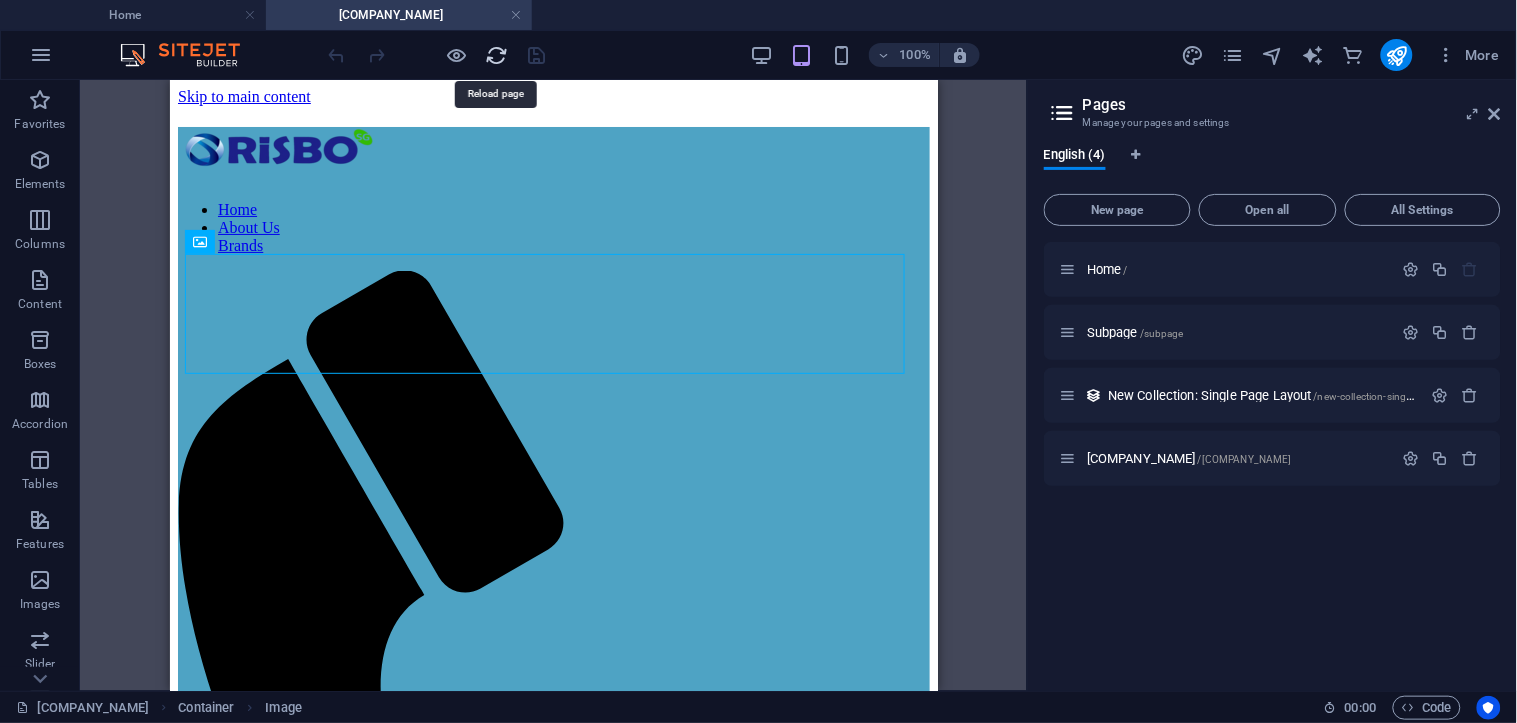 click at bounding box center [497, 55] 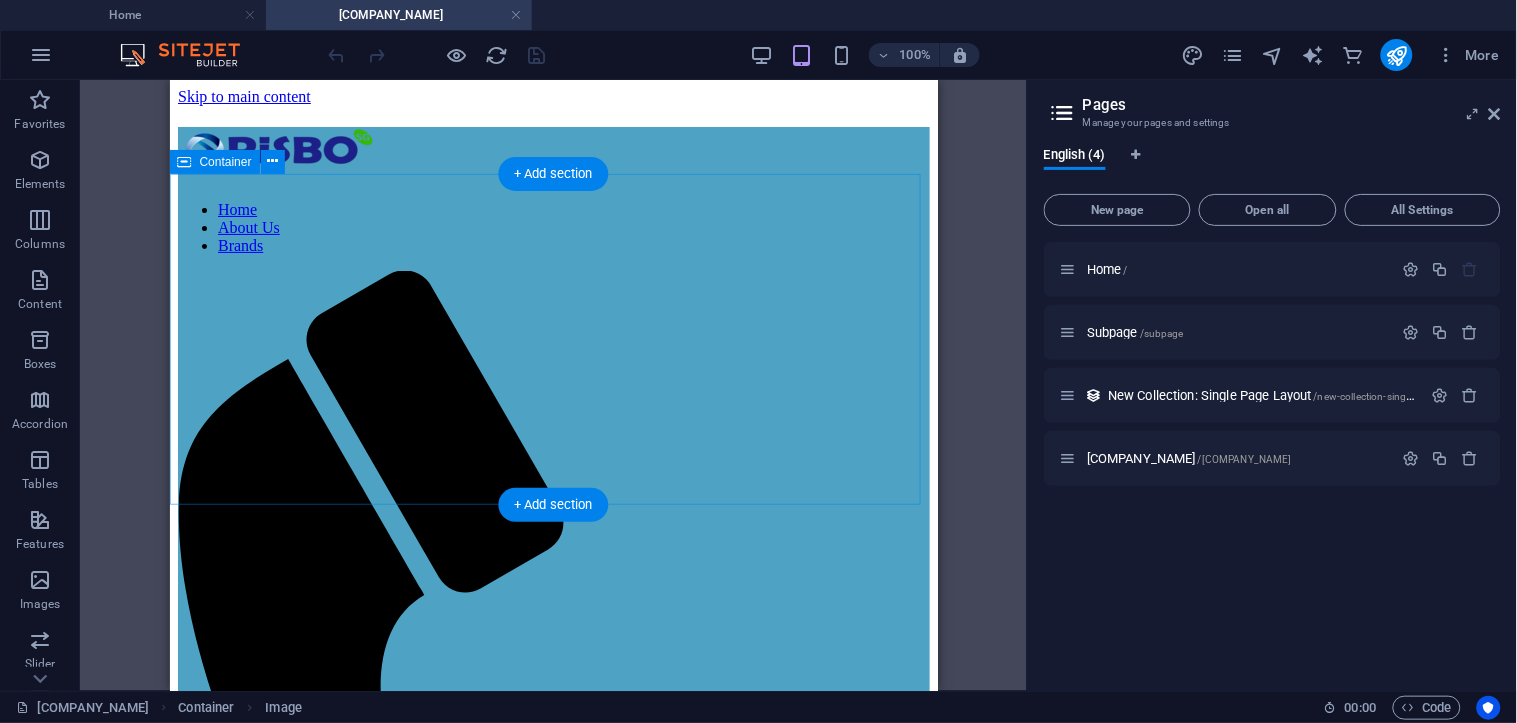 scroll, scrollTop: 0, scrollLeft: 0, axis: both 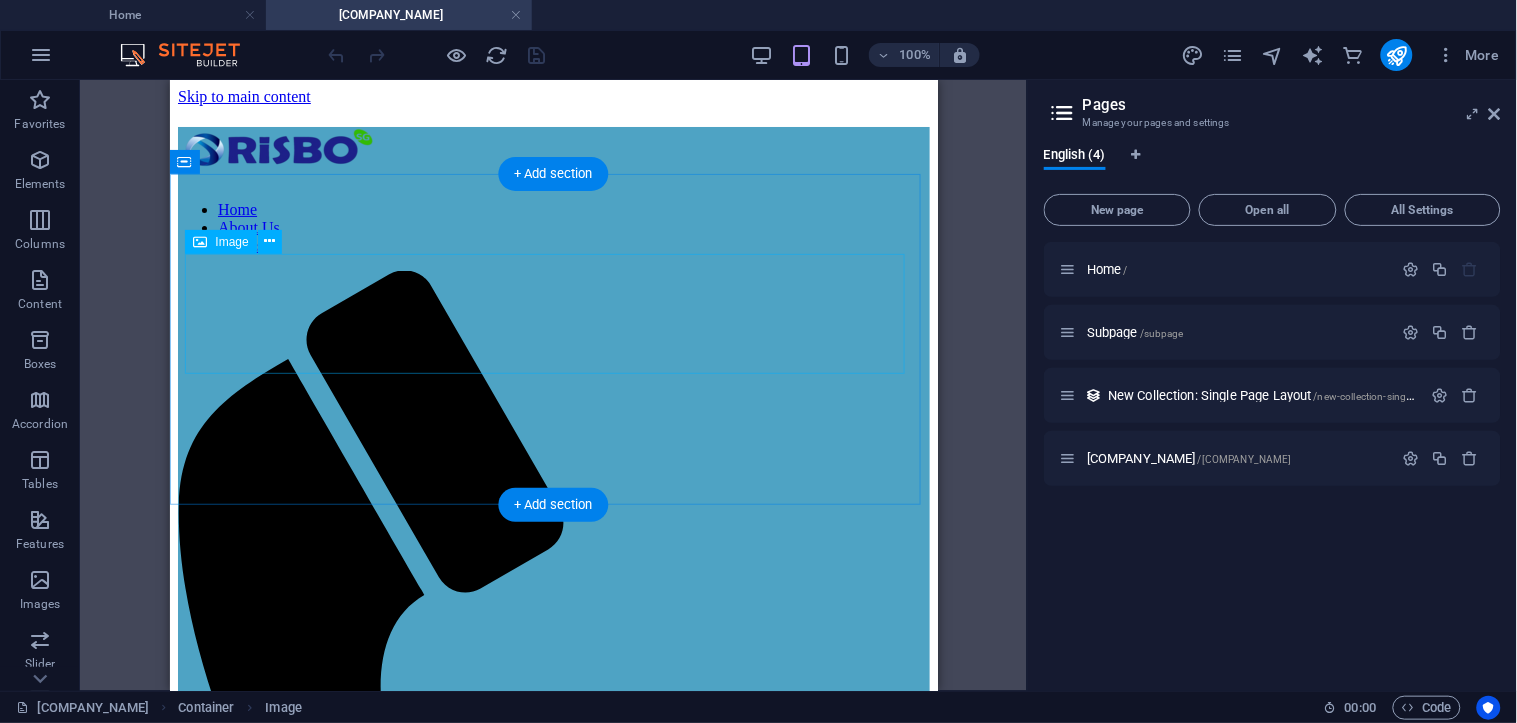 click at bounding box center [553, 1313] 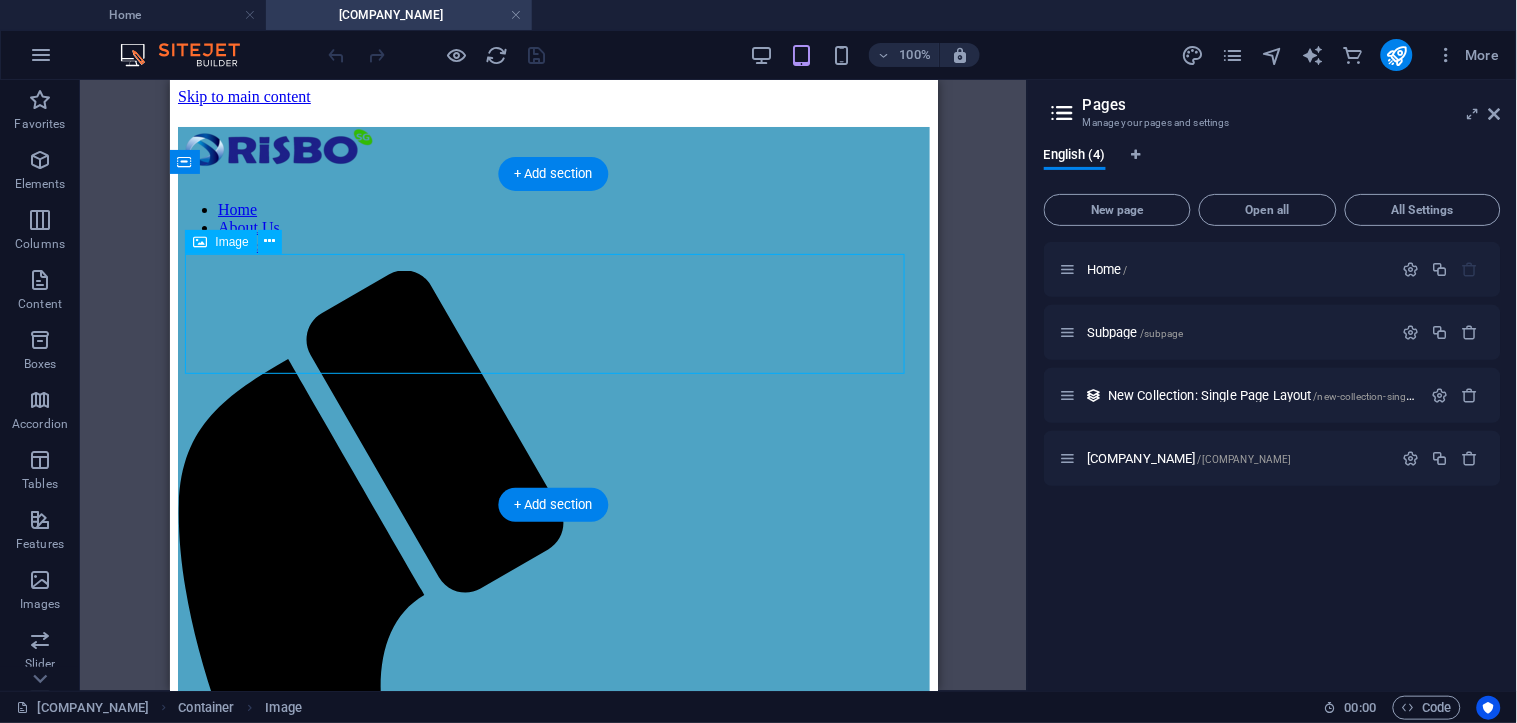click at bounding box center [553, 1313] 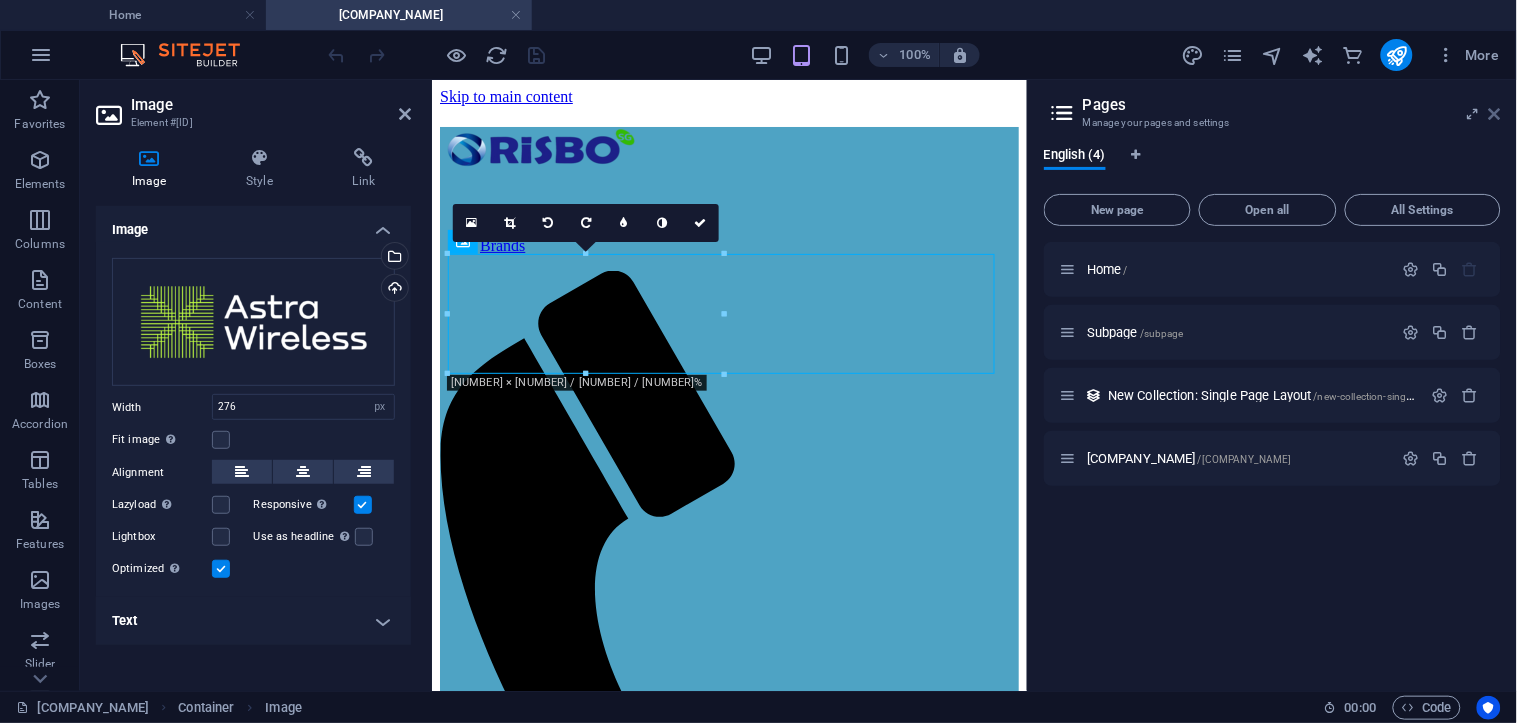click at bounding box center [1495, 114] 